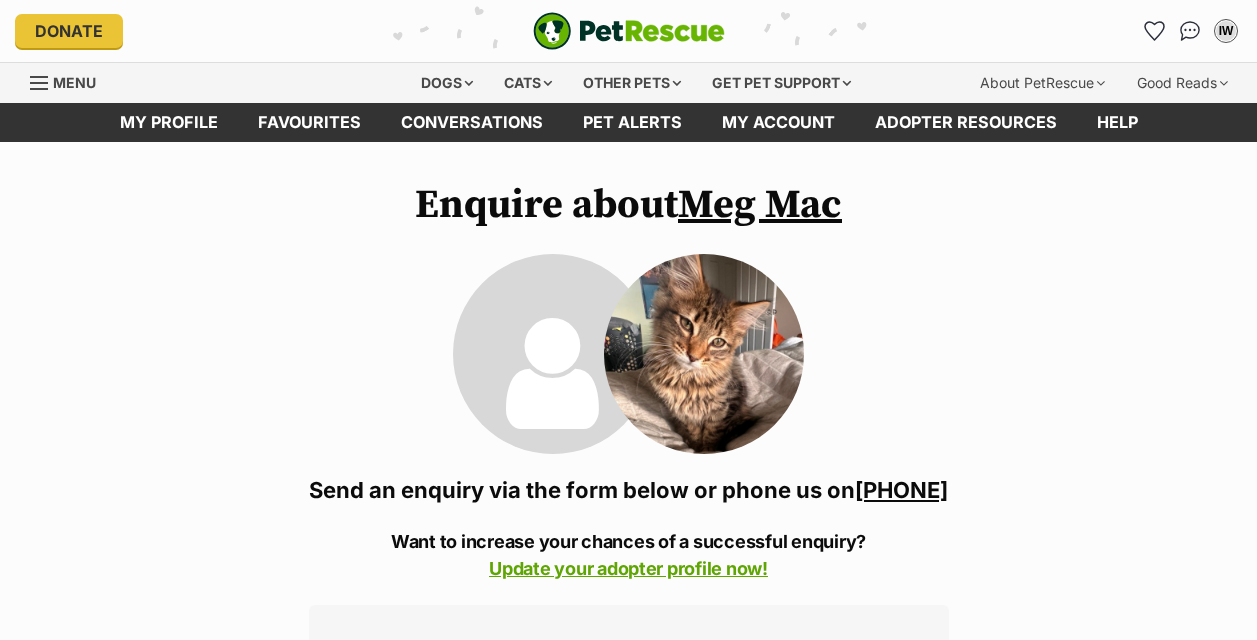 scroll, scrollTop: 0, scrollLeft: 0, axis: both 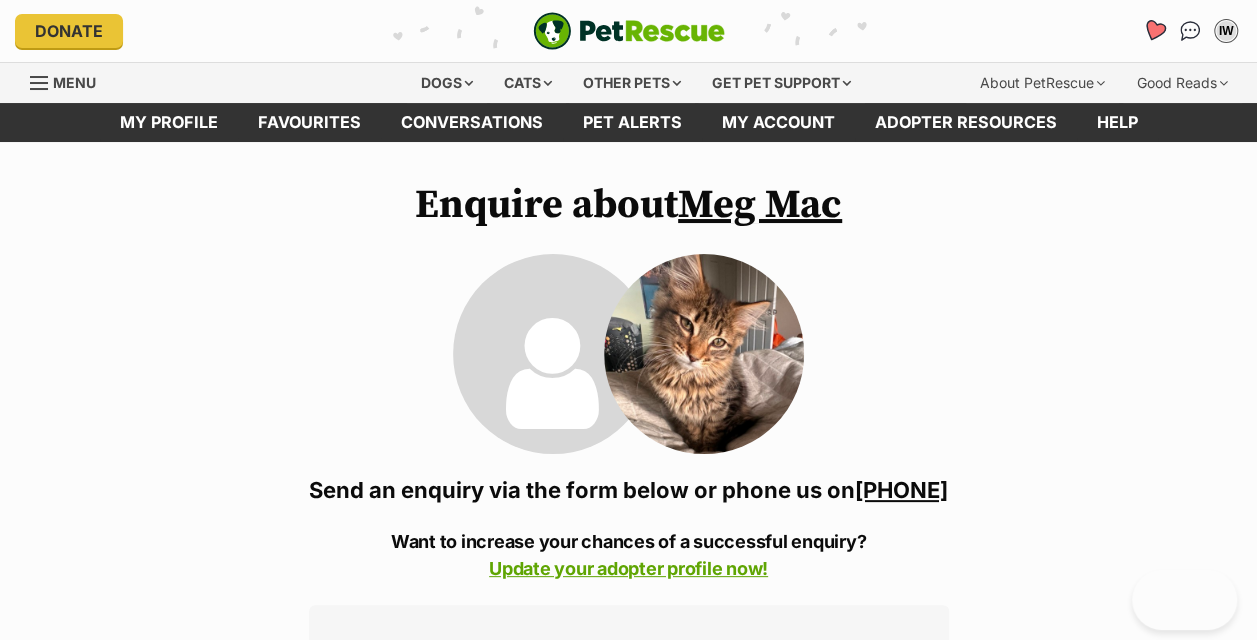 click at bounding box center [1153, 30] 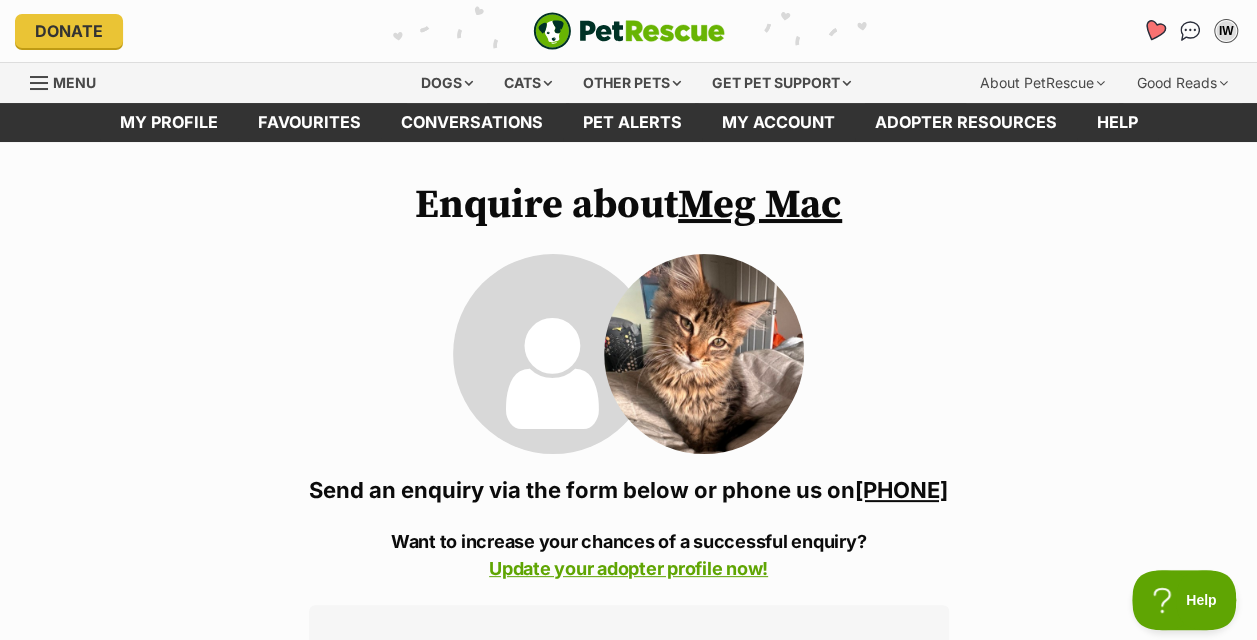 scroll, scrollTop: 0, scrollLeft: 0, axis: both 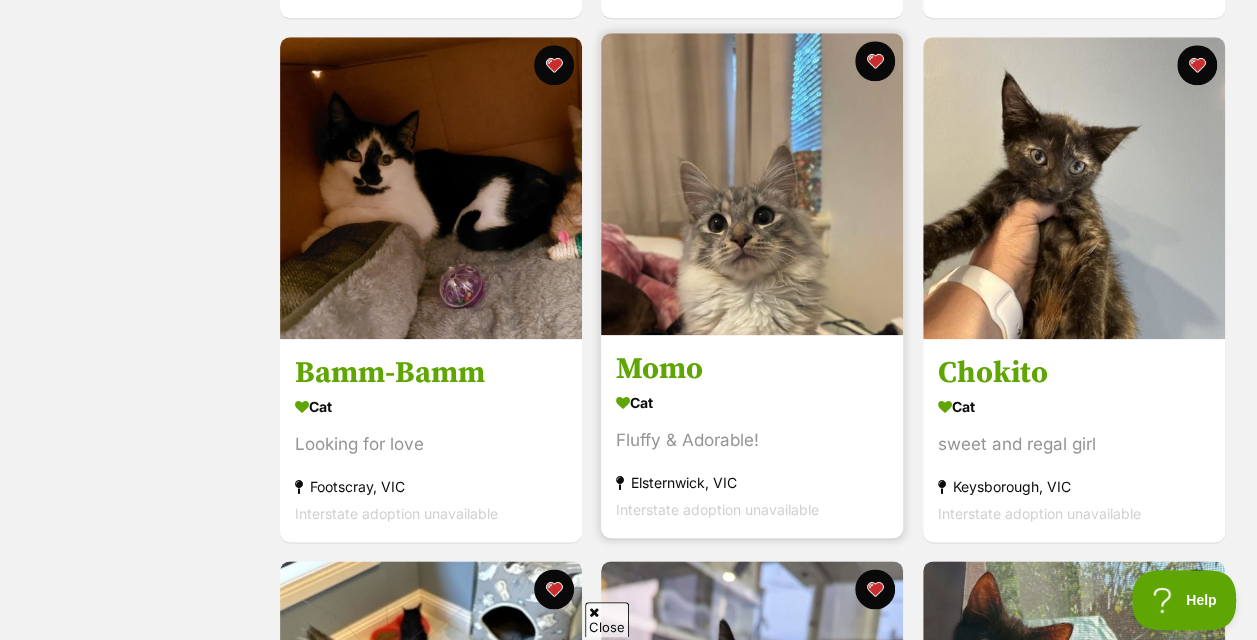 click at bounding box center [752, 184] 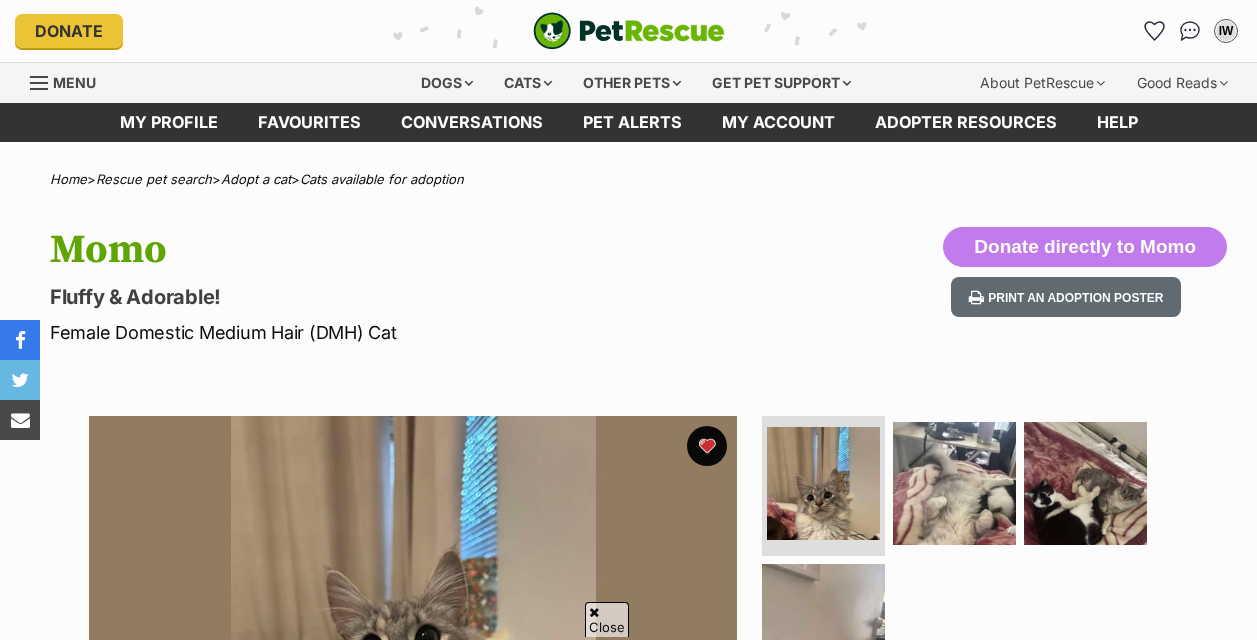 scroll, scrollTop: 518, scrollLeft: 0, axis: vertical 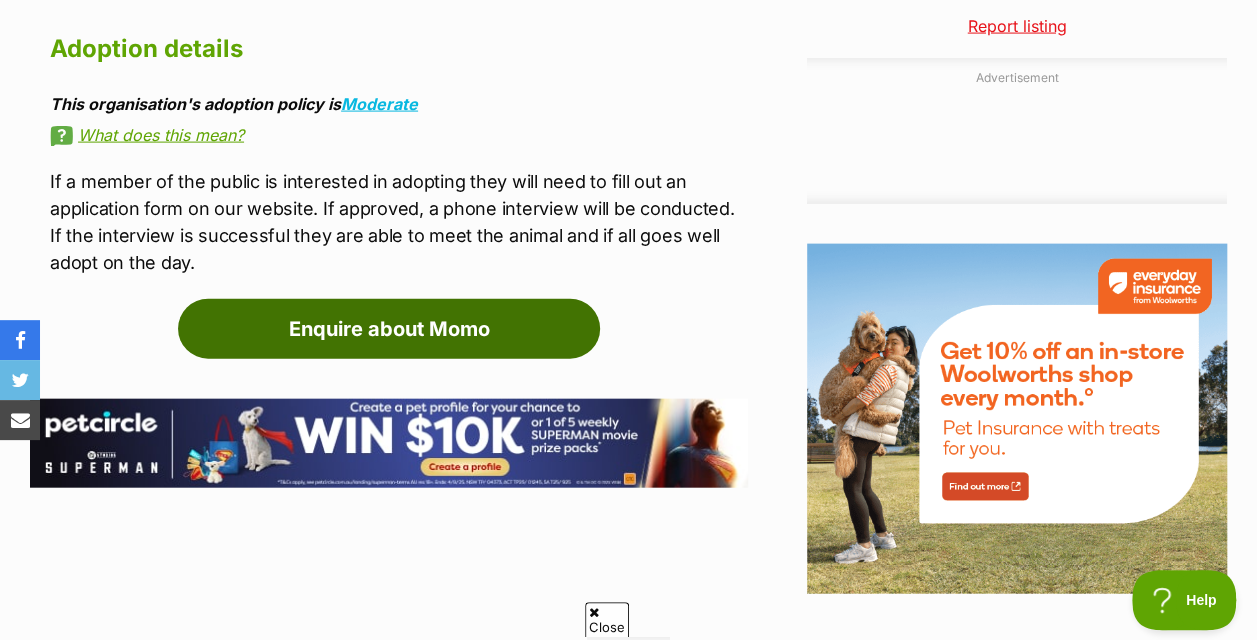 click on "Enquire about Momo" at bounding box center (389, 329) 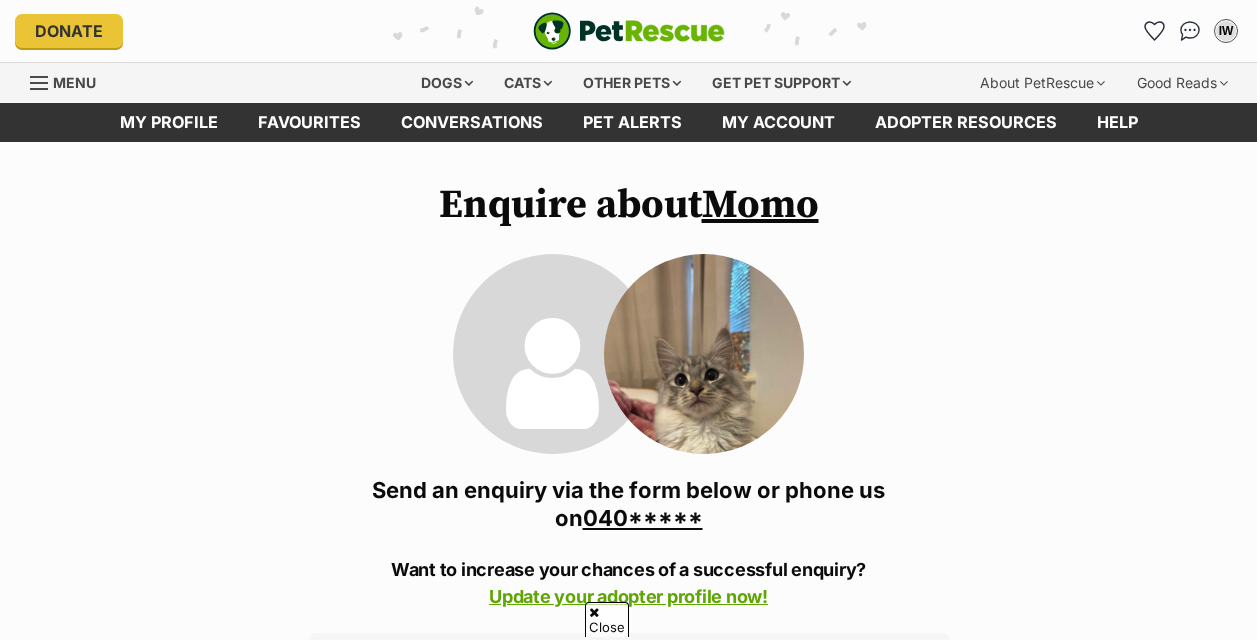 scroll, scrollTop: 815, scrollLeft: 0, axis: vertical 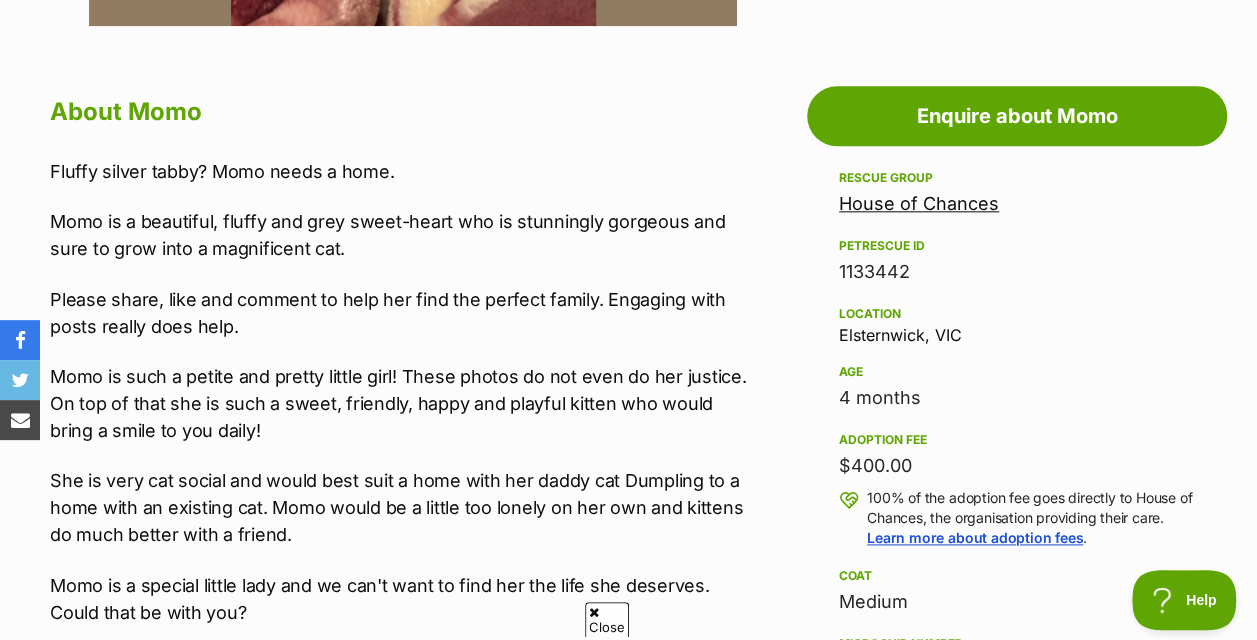 drag, startPoint x: 962, startPoint y: 329, endPoint x: 826, endPoint y: 330, distance: 136.00368 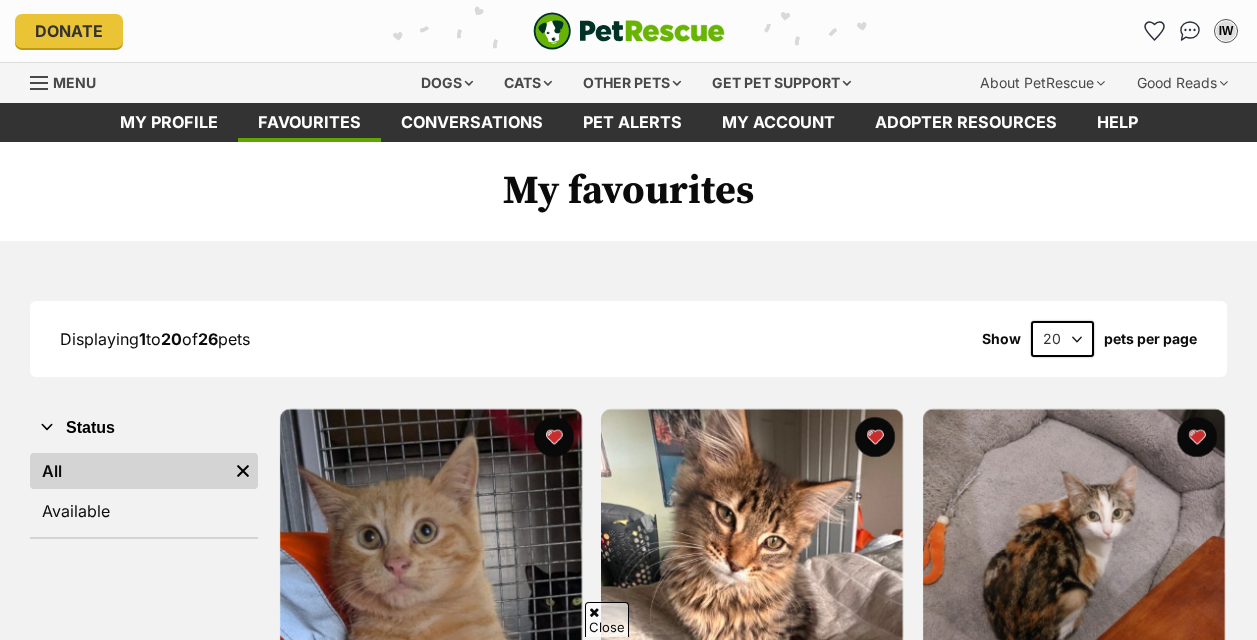 scroll, scrollTop: 913, scrollLeft: 0, axis: vertical 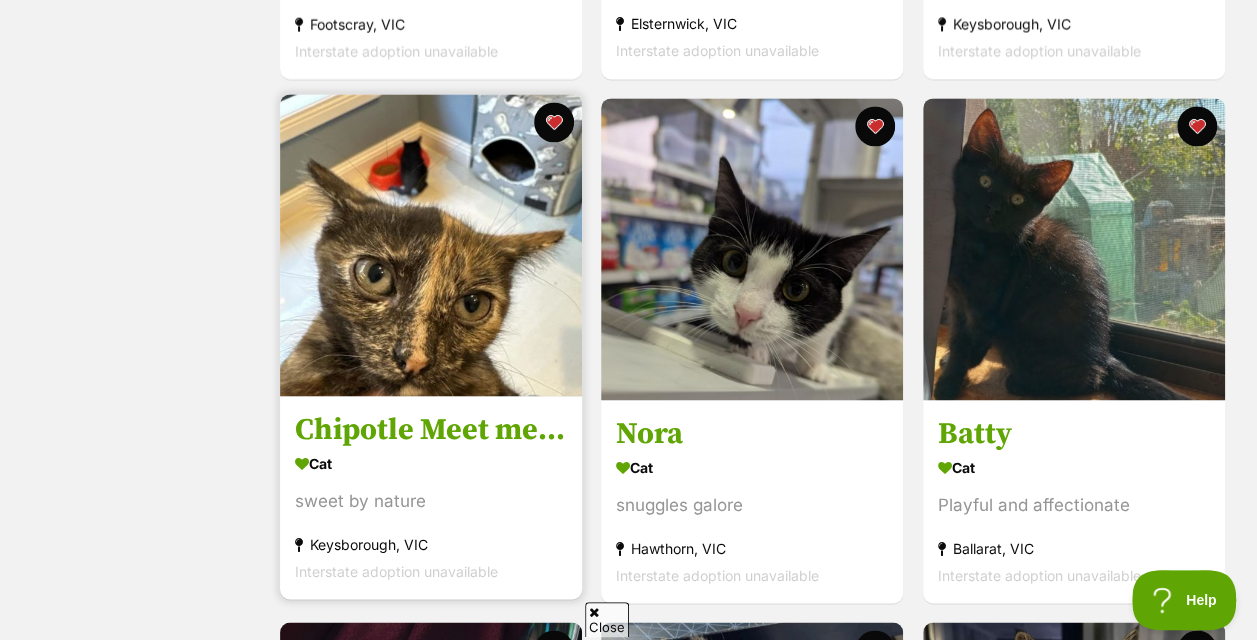 click at bounding box center (431, 245) 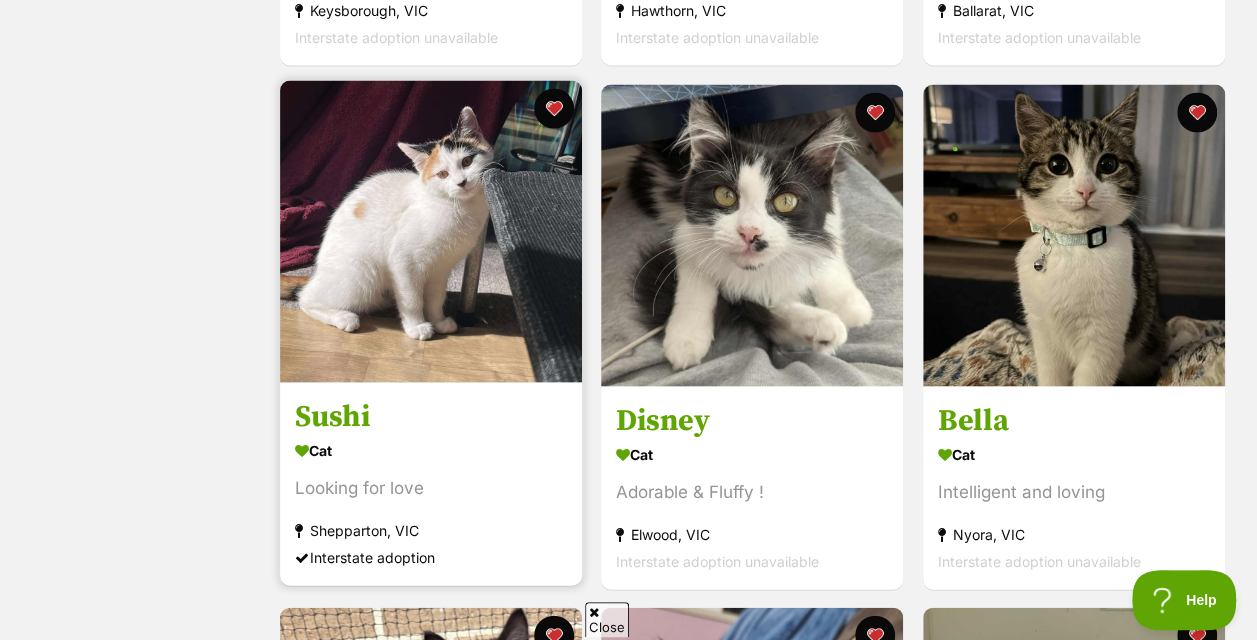 scroll, scrollTop: 2012, scrollLeft: 0, axis: vertical 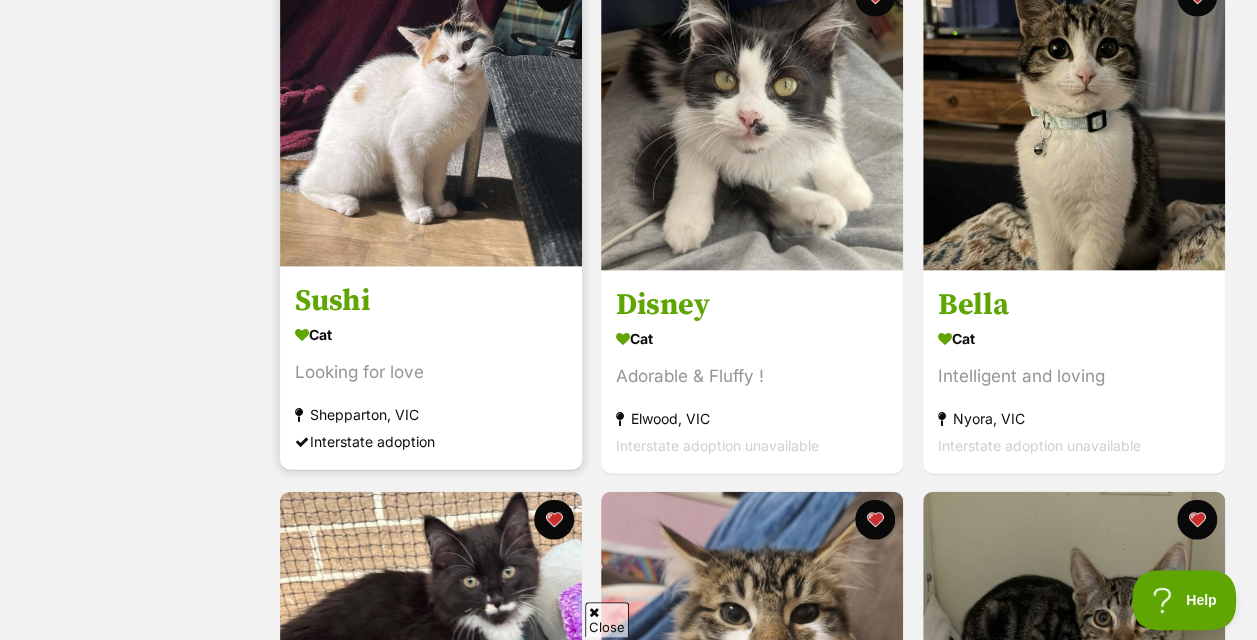 click at bounding box center (431, 116) 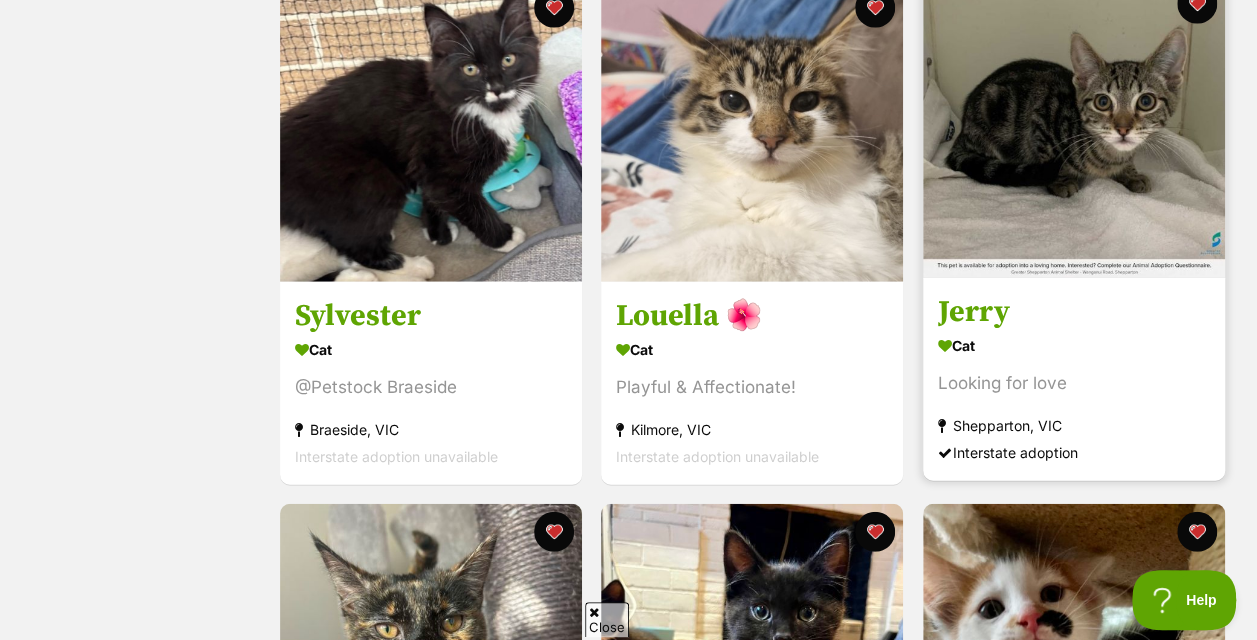 scroll, scrollTop: 2521, scrollLeft: 0, axis: vertical 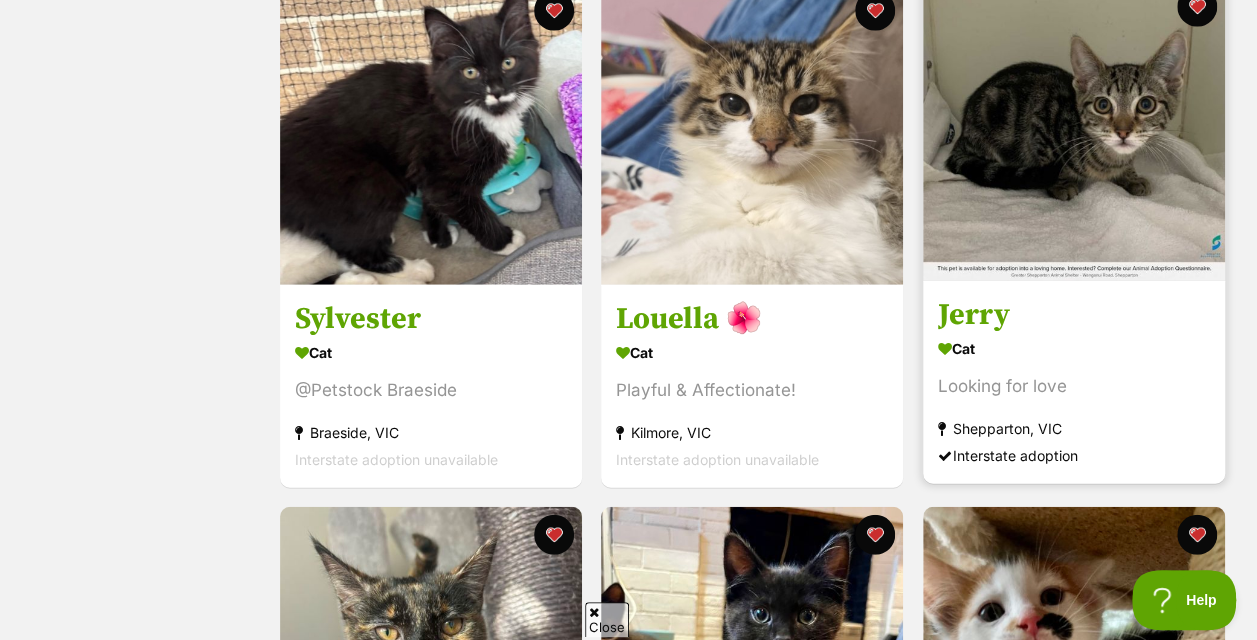 click at bounding box center (1074, 130) 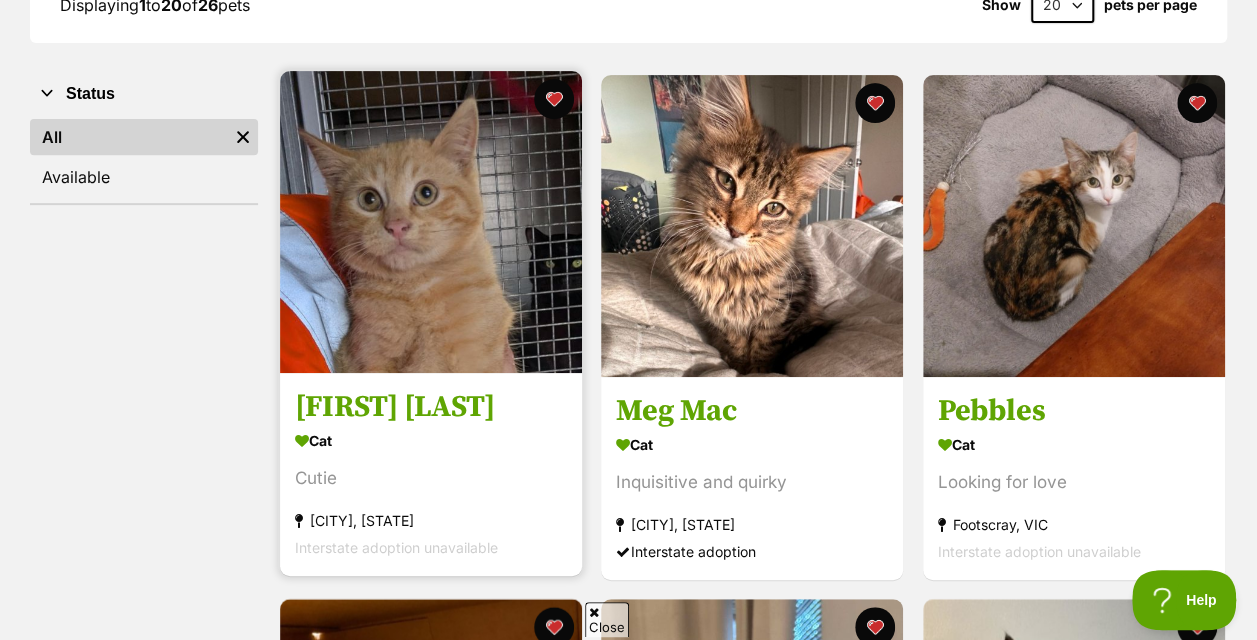 scroll, scrollTop: 332, scrollLeft: 0, axis: vertical 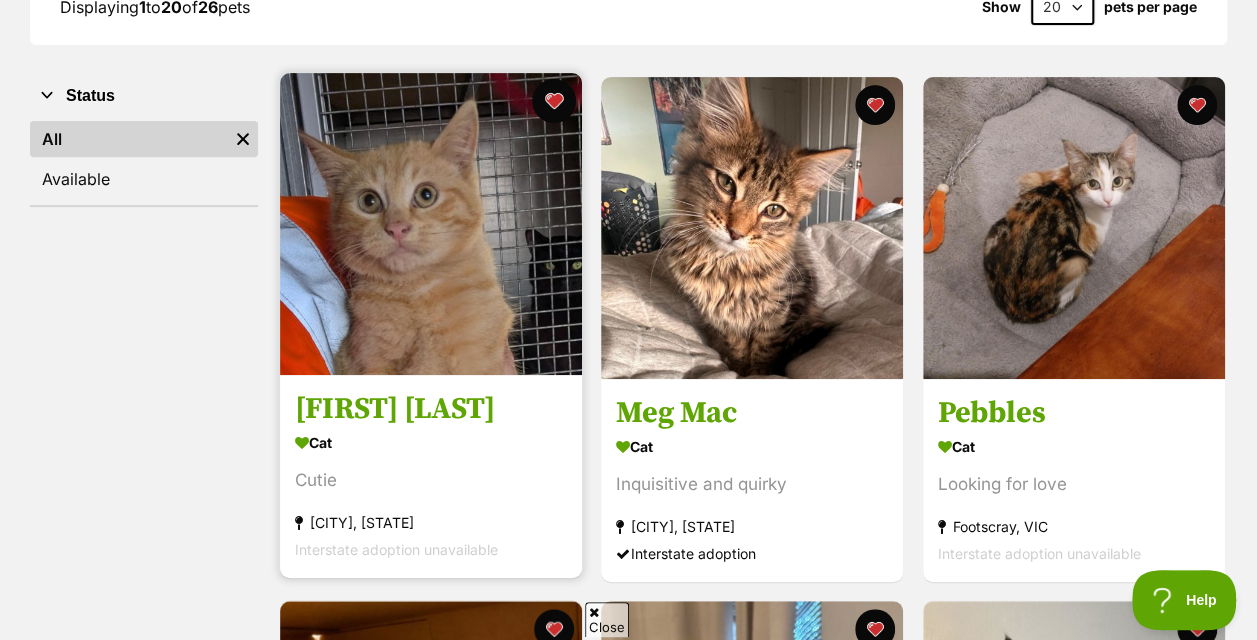 click at bounding box center [554, 101] 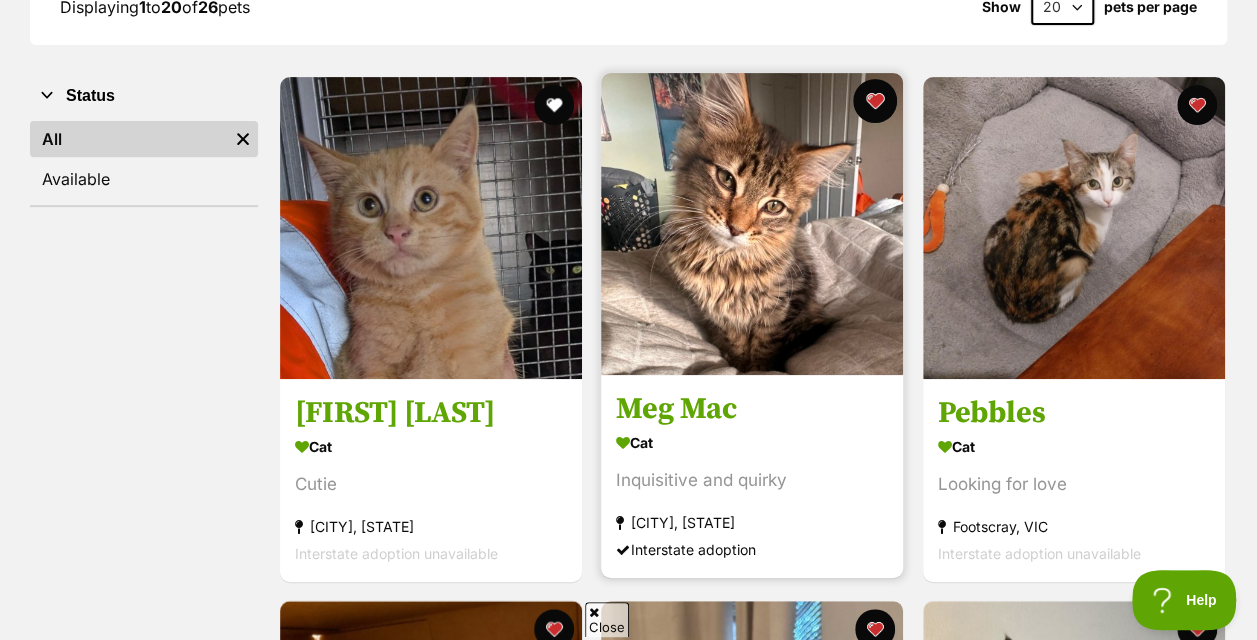 click at bounding box center (876, 101) 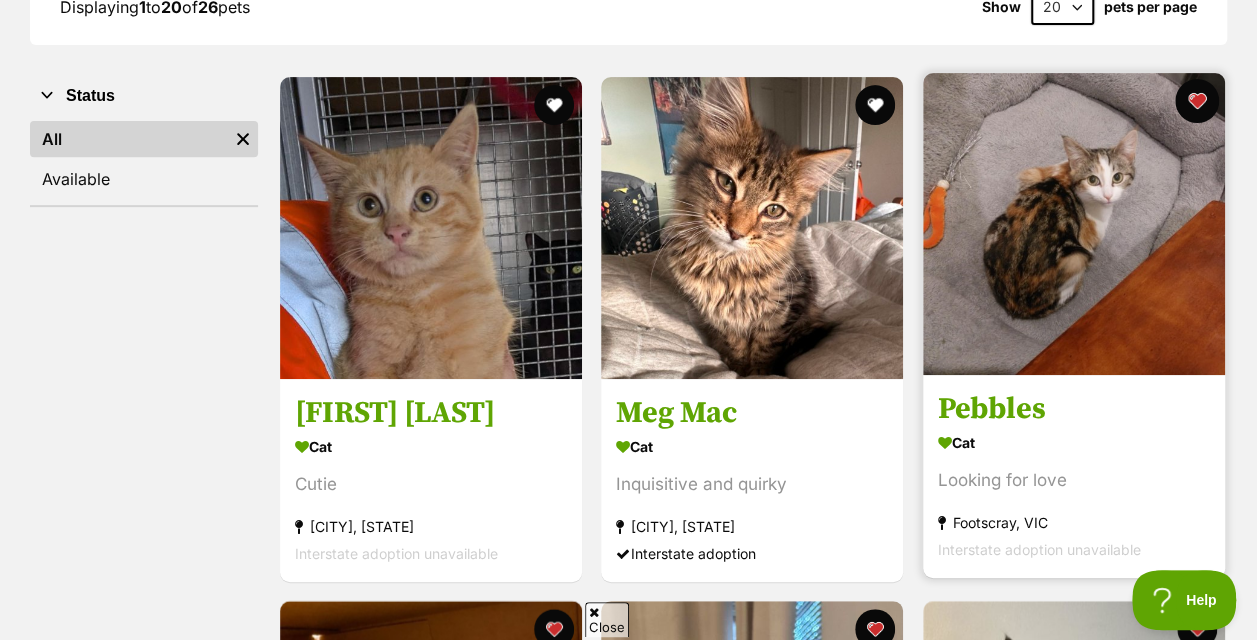 click at bounding box center (1197, 101) 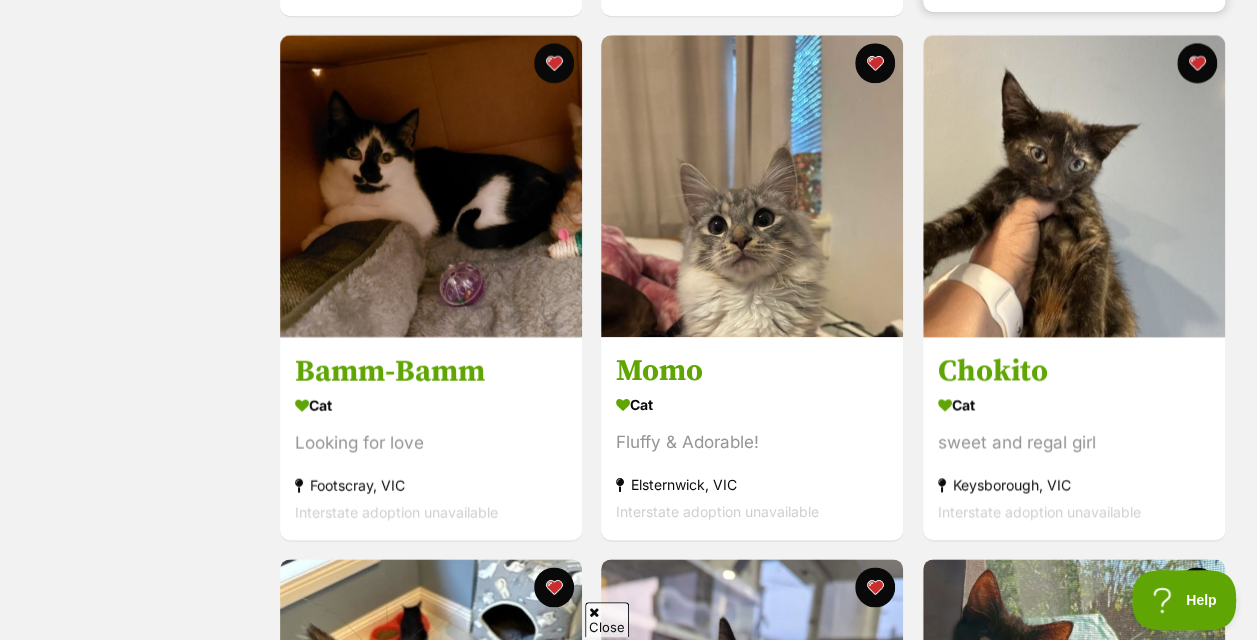scroll, scrollTop: 899, scrollLeft: 0, axis: vertical 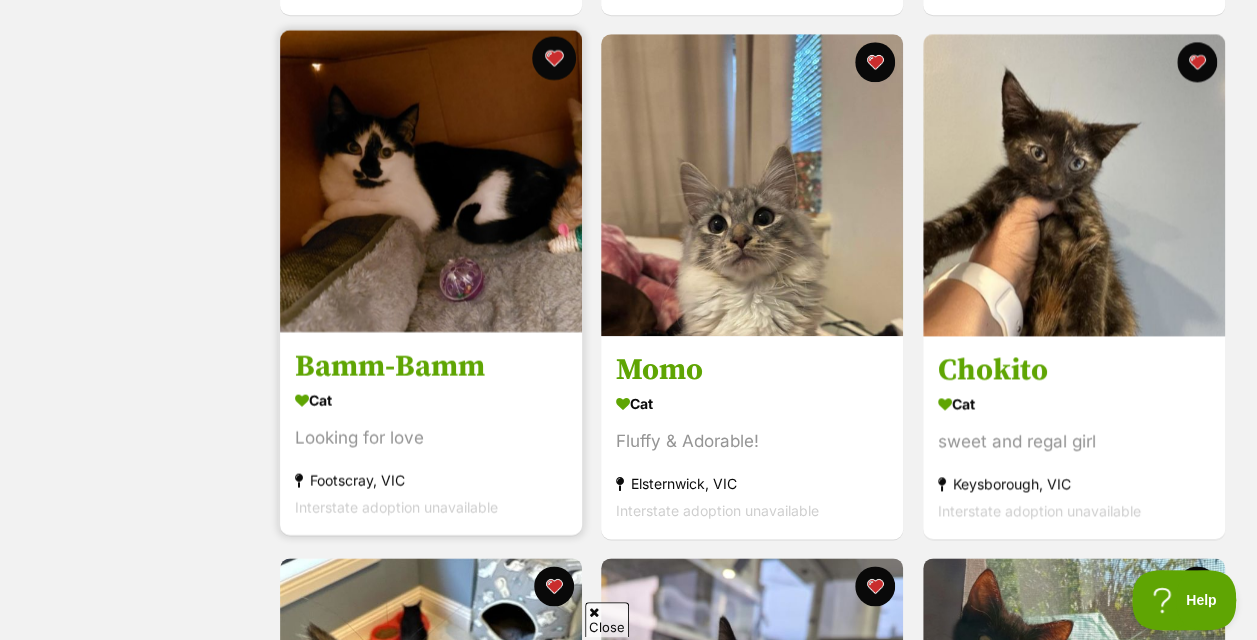 click at bounding box center [554, 58] 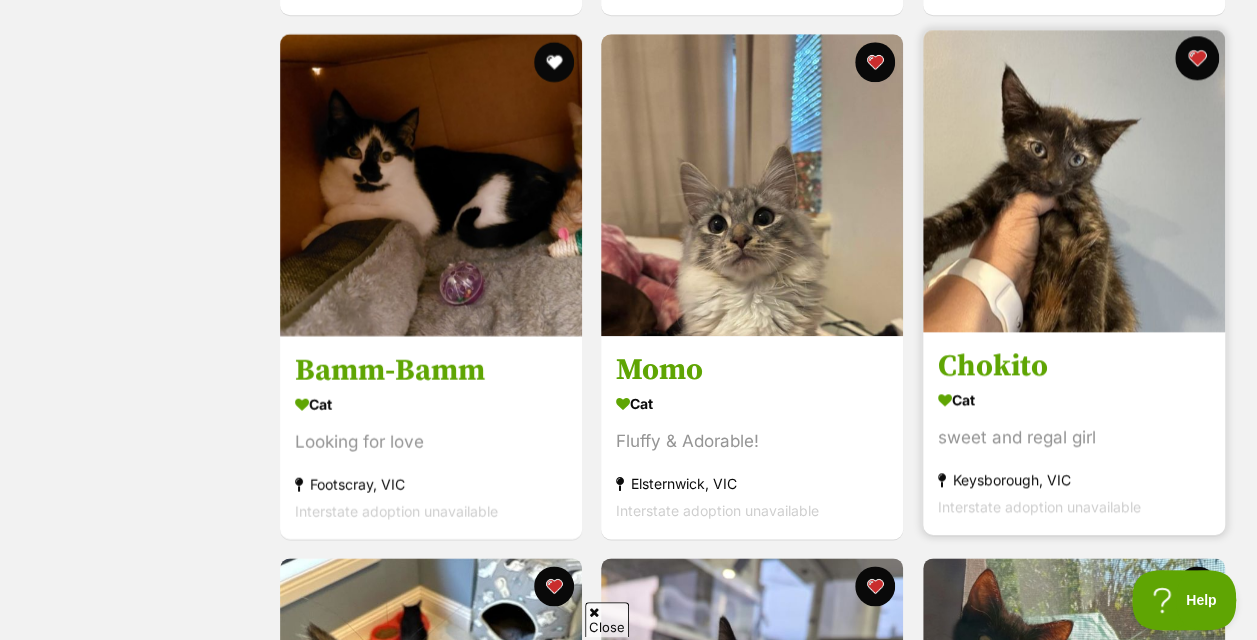 click at bounding box center [1197, 58] 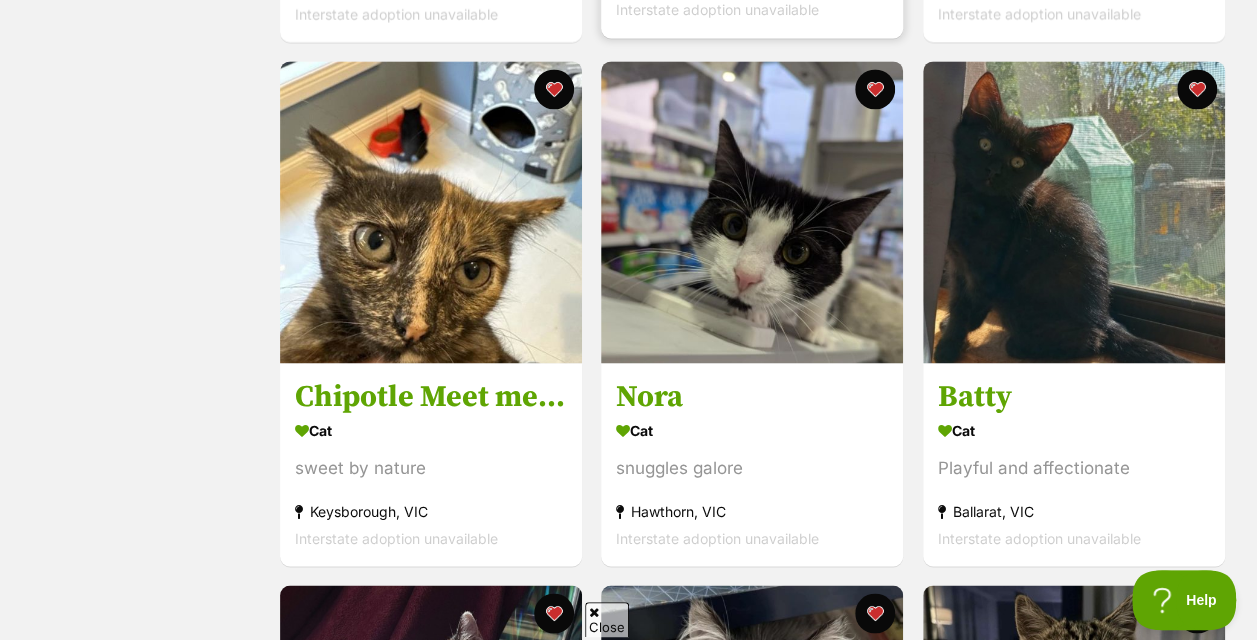 scroll, scrollTop: 1397, scrollLeft: 0, axis: vertical 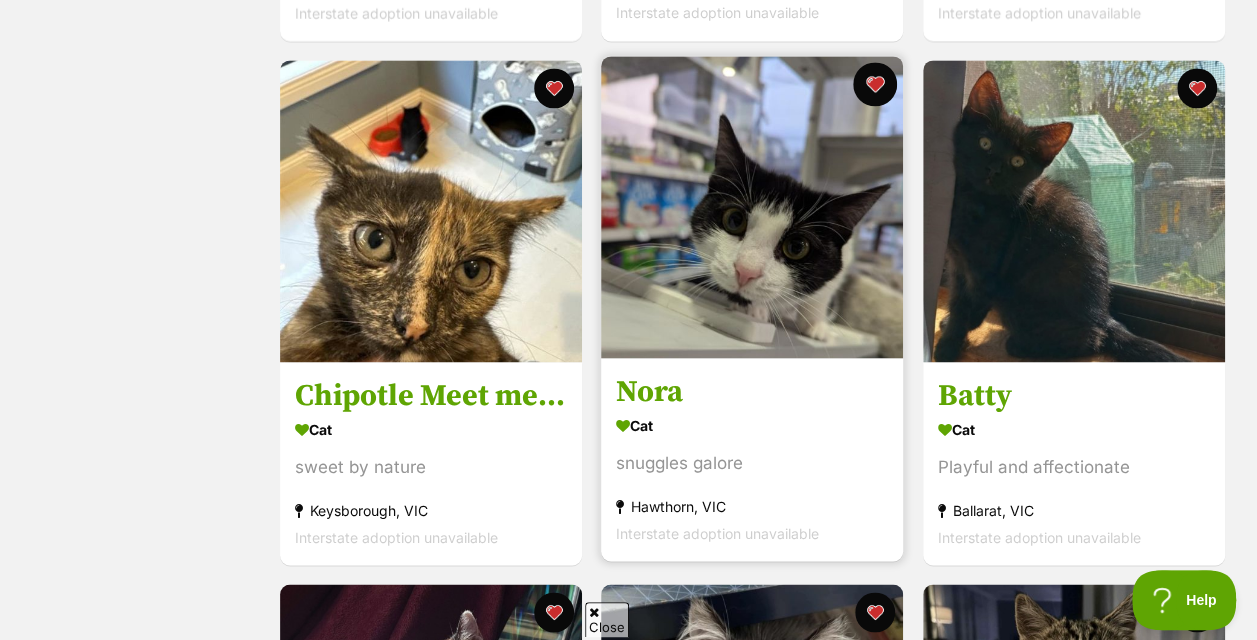 click at bounding box center (876, 84) 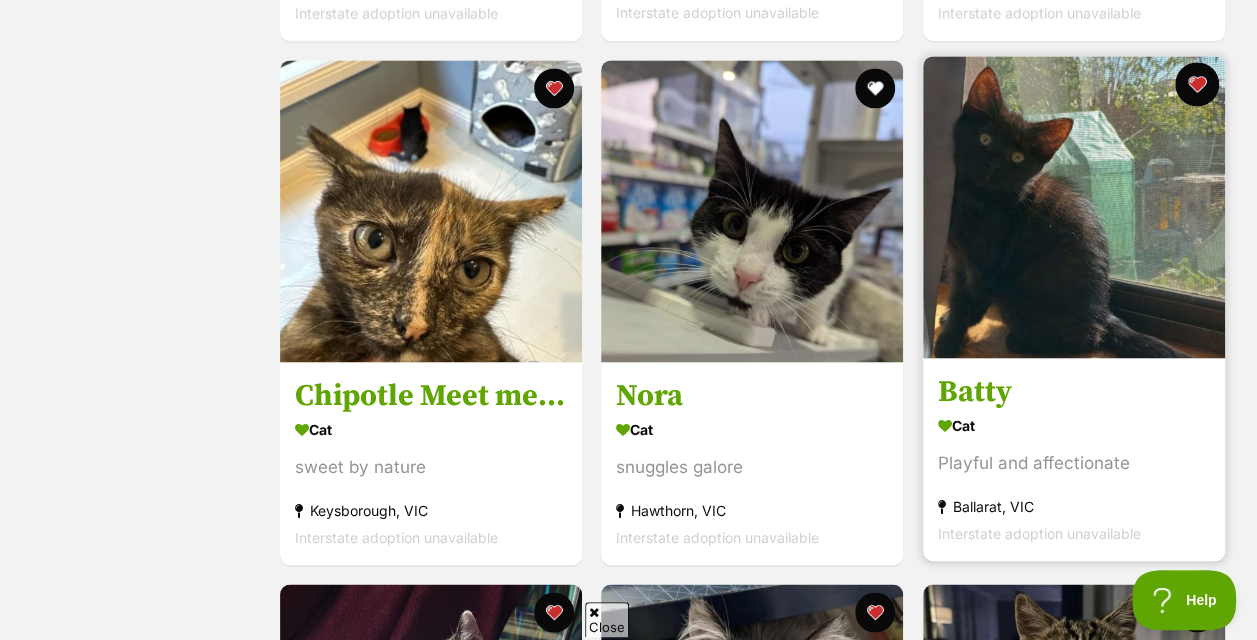 click at bounding box center (1197, 84) 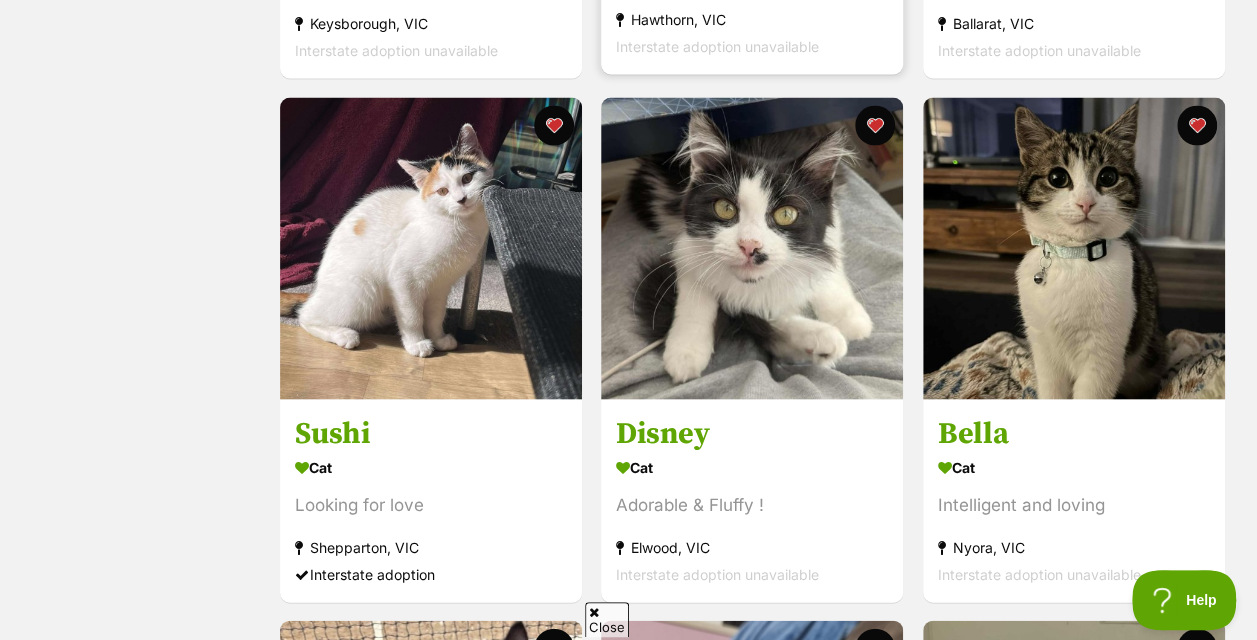 scroll, scrollTop: 1889, scrollLeft: 0, axis: vertical 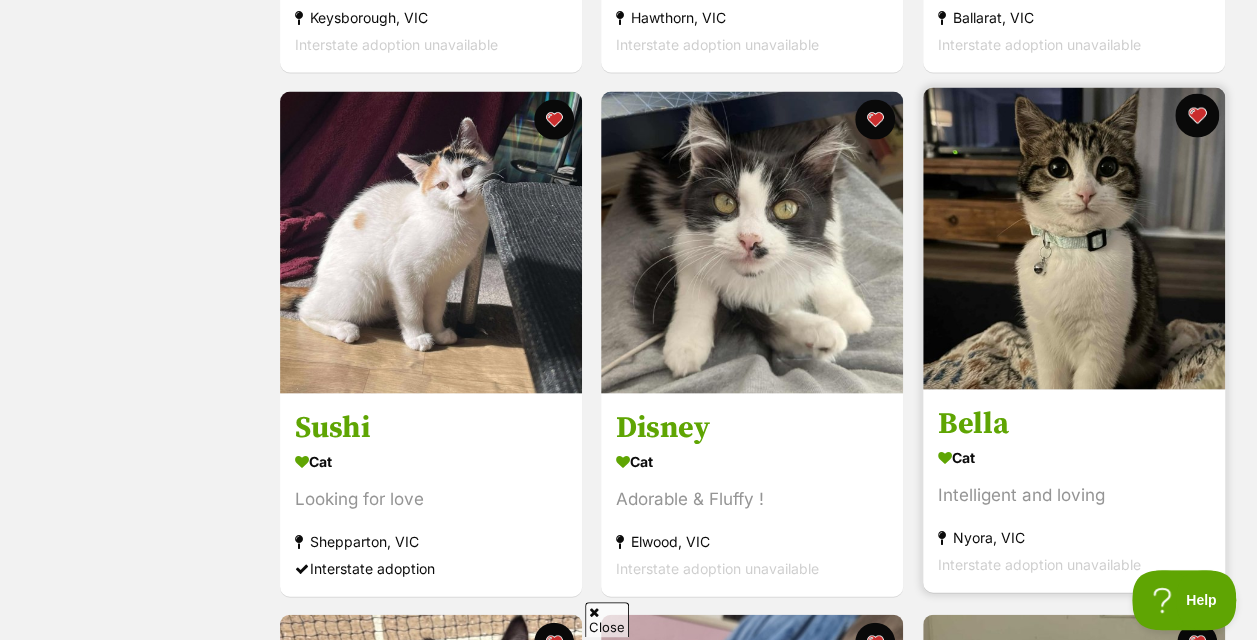 click at bounding box center [1197, 116] 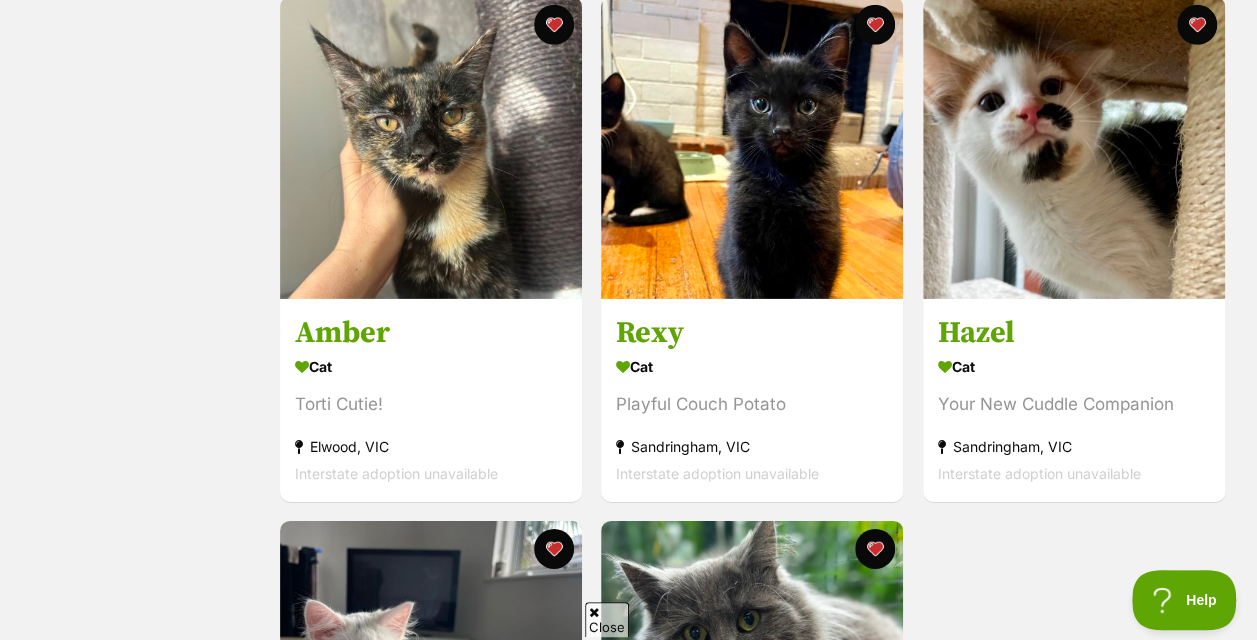 scroll, scrollTop: 3035, scrollLeft: 0, axis: vertical 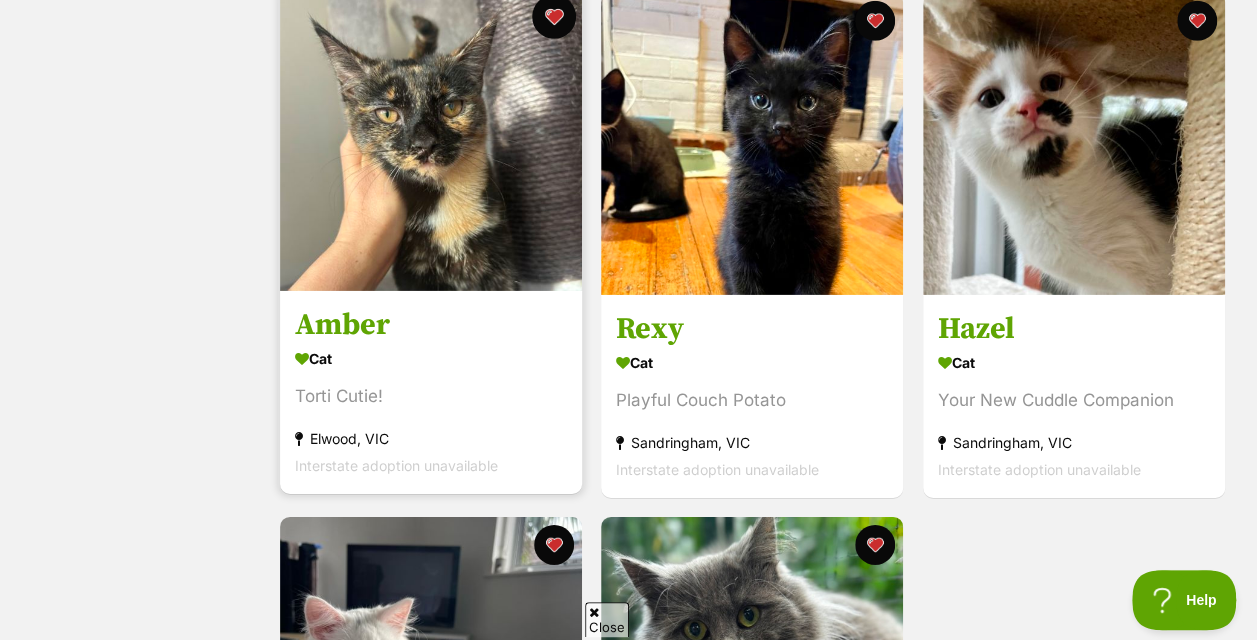 click at bounding box center (554, 17) 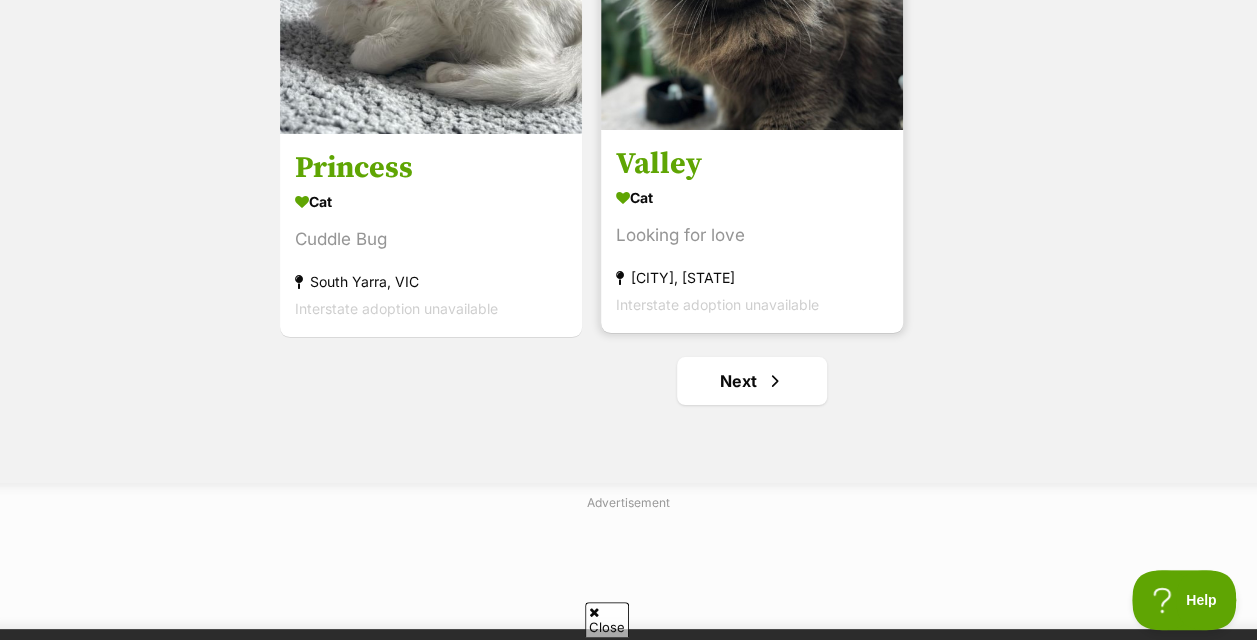 scroll, scrollTop: 3721, scrollLeft: 0, axis: vertical 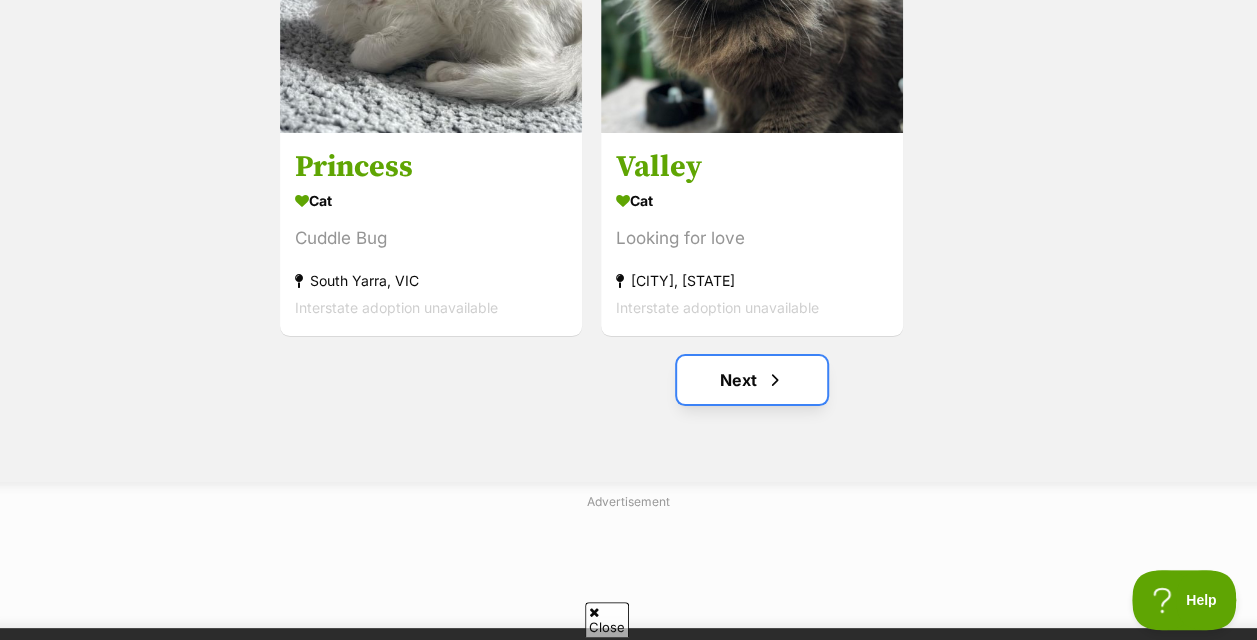 click on "Next" at bounding box center (752, 380) 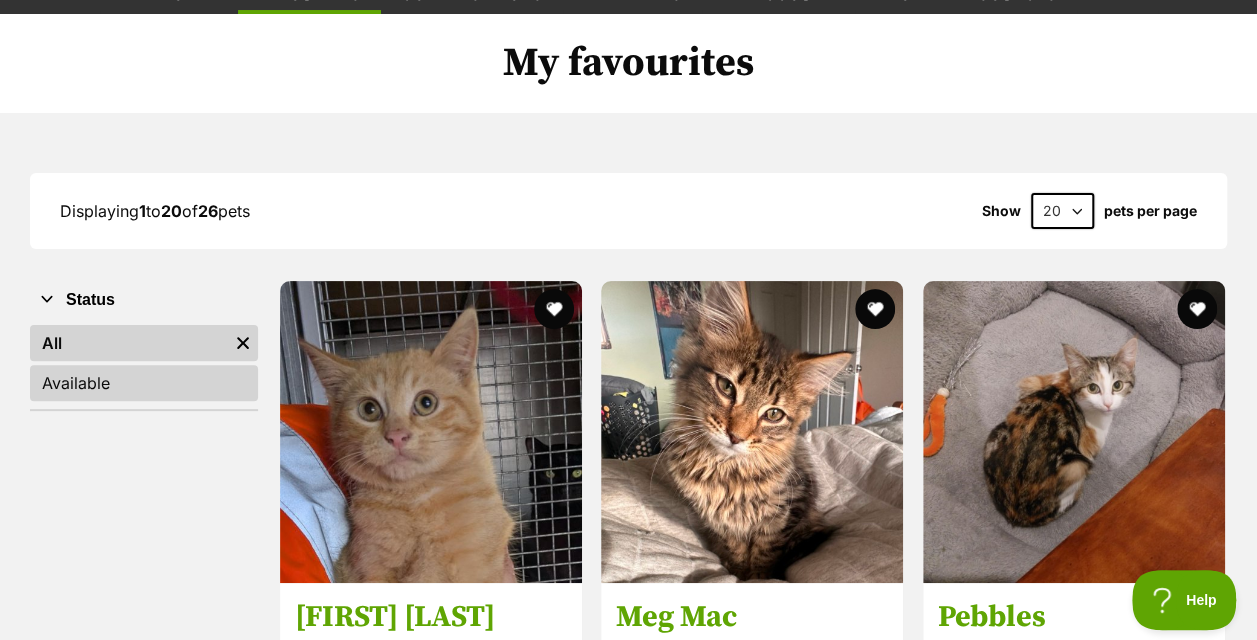scroll, scrollTop: 0, scrollLeft: 0, axis: both 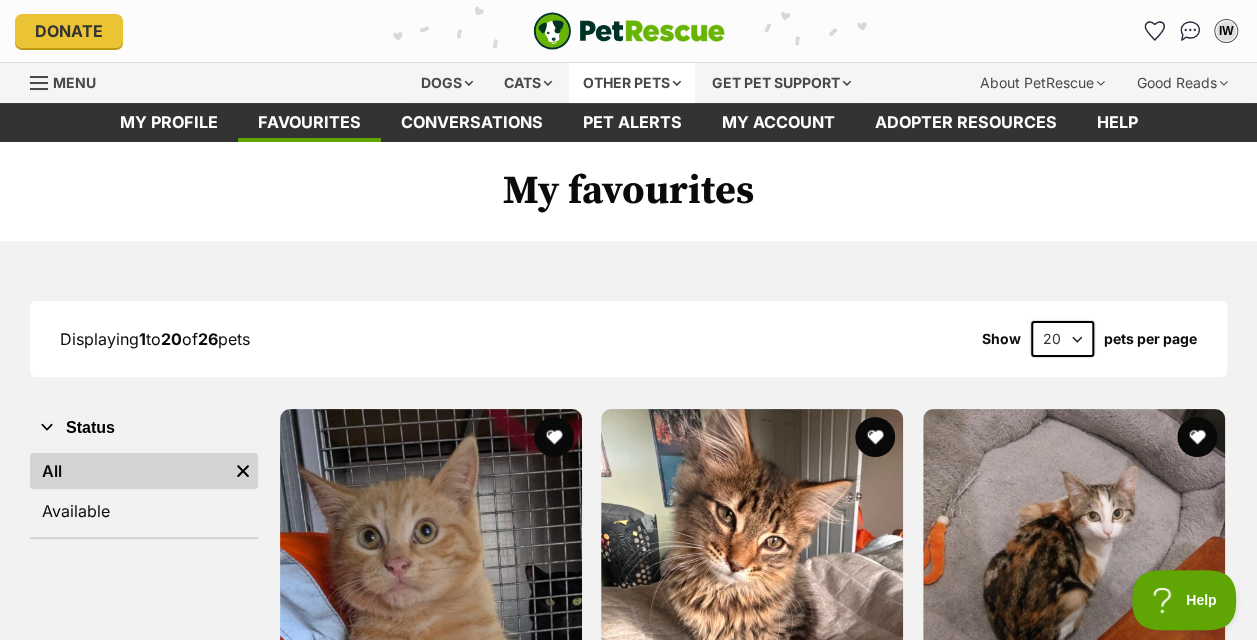 click on "Other pets" at bounding box center (632, 83) 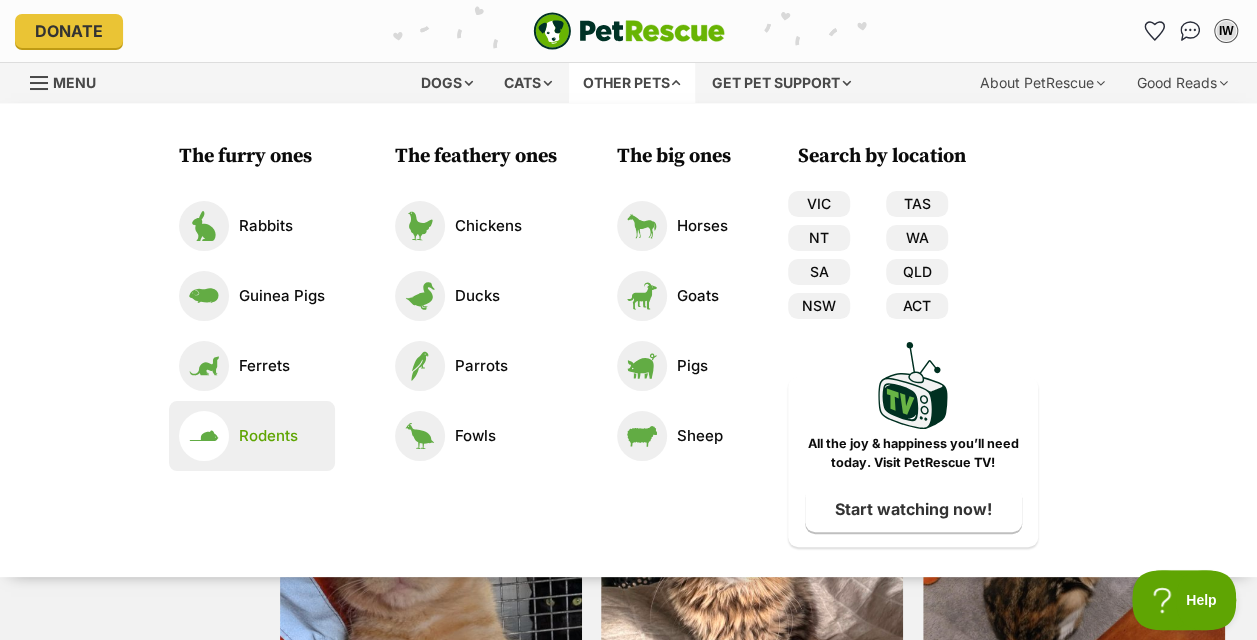 click on "Rodents" at bounding box center (268, 436) 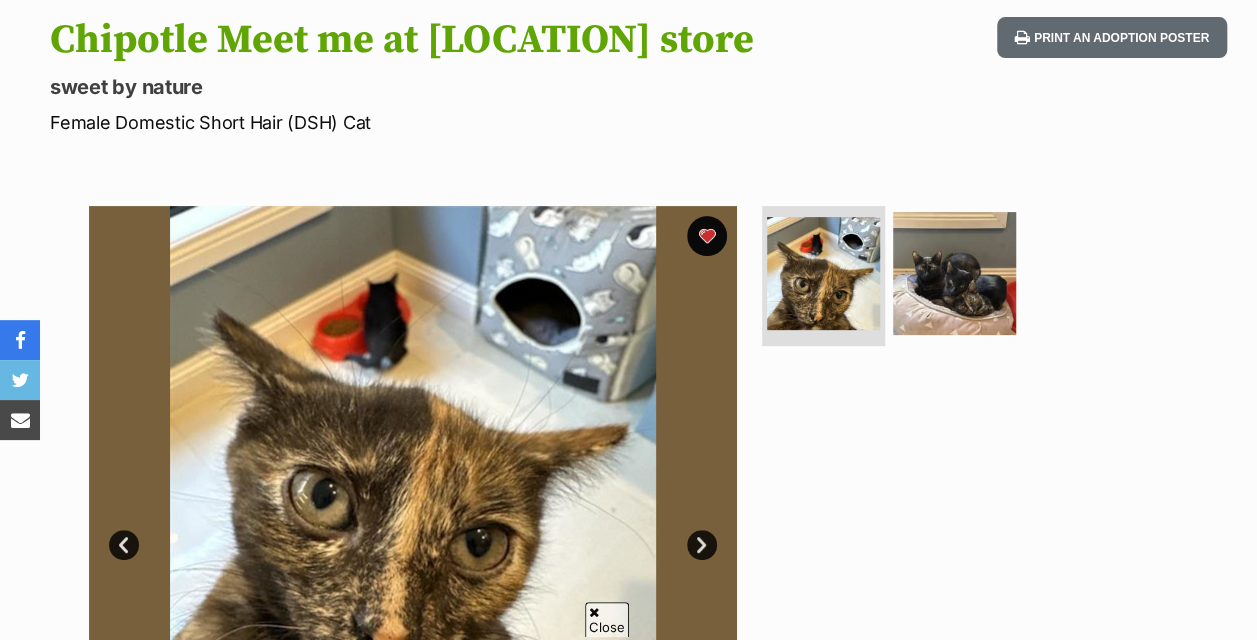 scroll, scrollTop: 228, scrollLeft: 0, axis: vertical 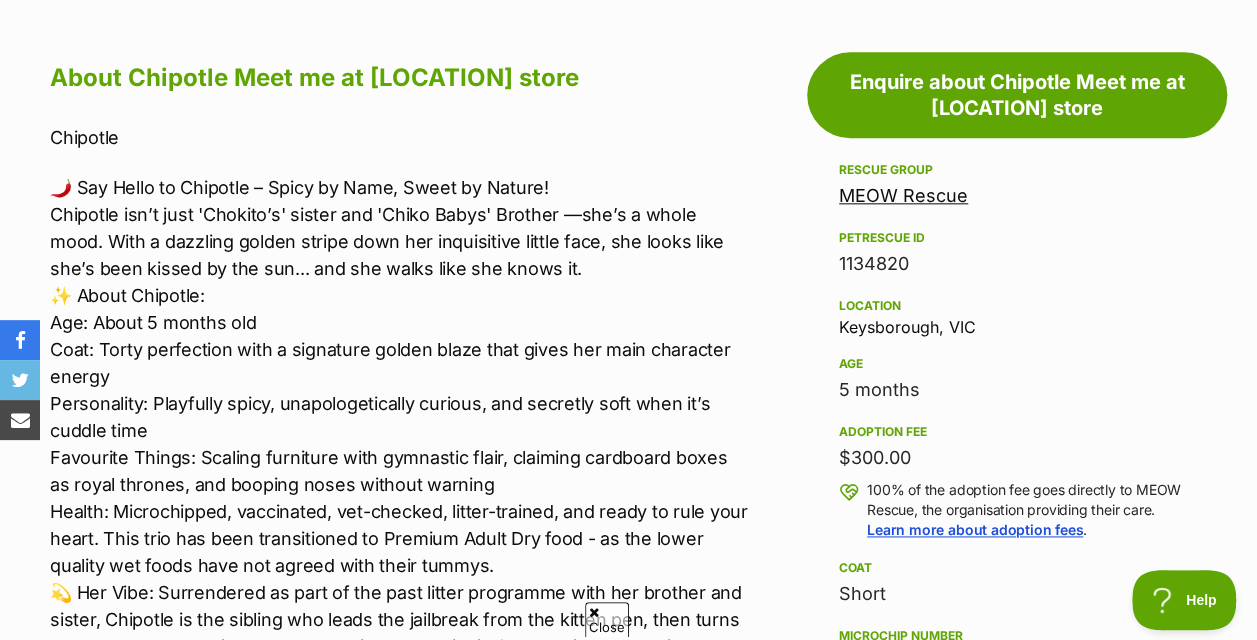 drag, startPoint x: 832, startPoint y: 365, endPoint x: 1008, endPoint y: 370, distance: 176.07101 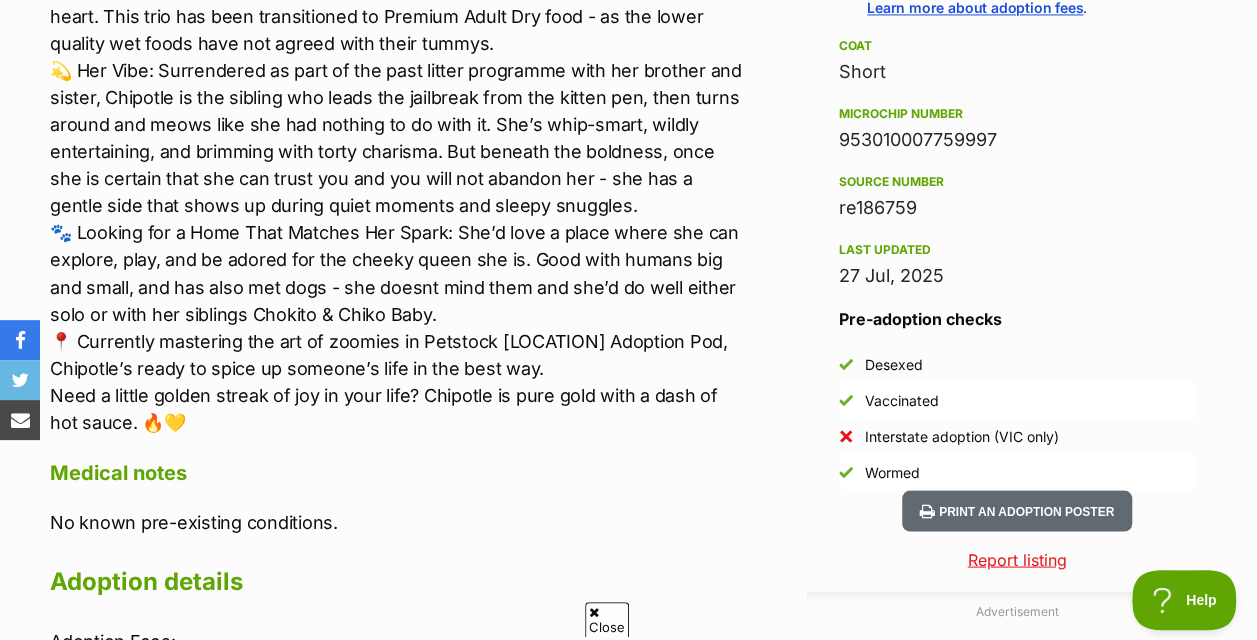scroll, scrollTop: 1634, scrollLeft: 0, axis: vertical 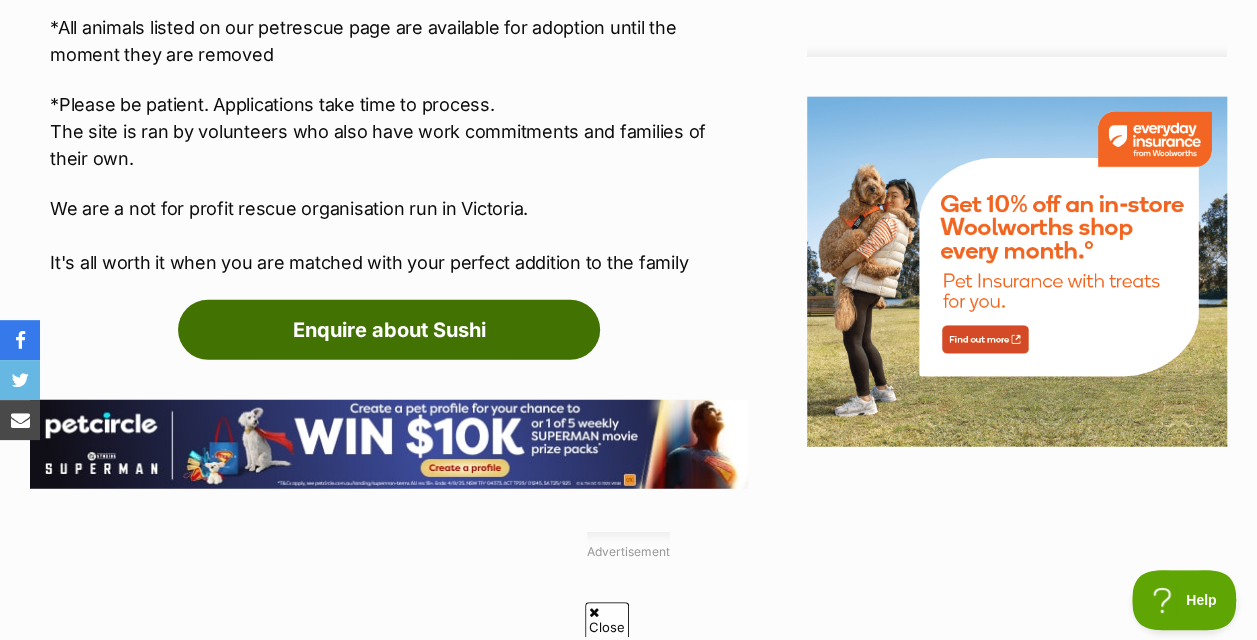 click on "Enquire about Sushi" at bounding box center [389, 330] 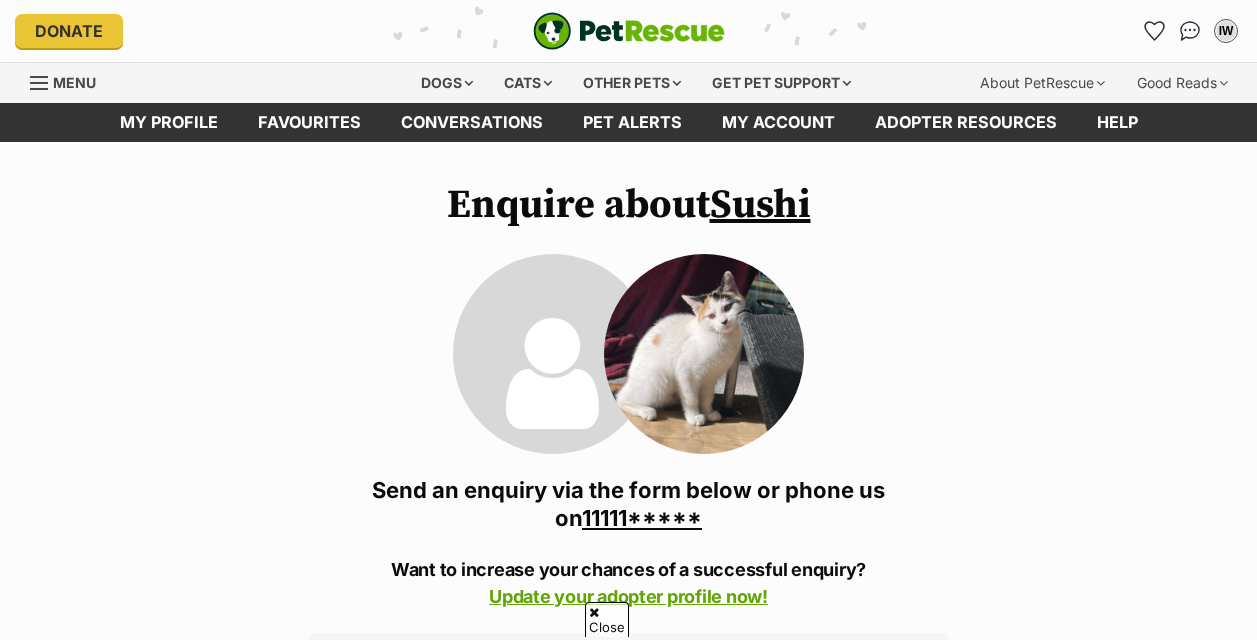 scroll, scrollTop: 540, scrollLeft: 0, axis: vertical 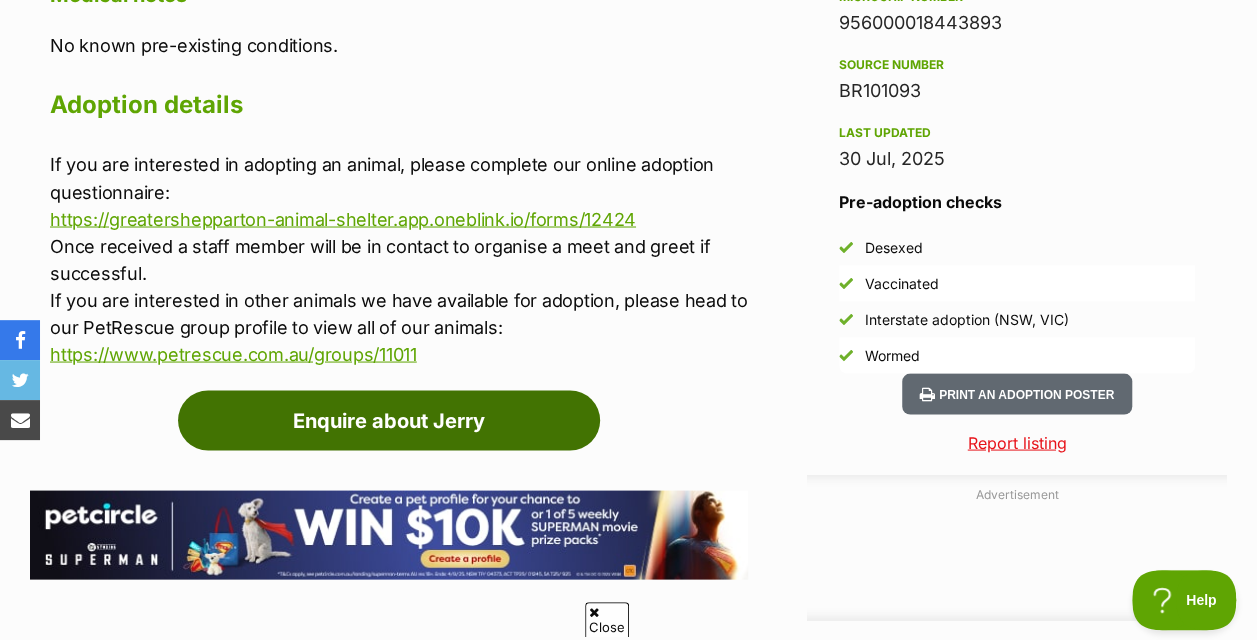 click on "Enquire about Jerry" at bounding box center [389, 420] 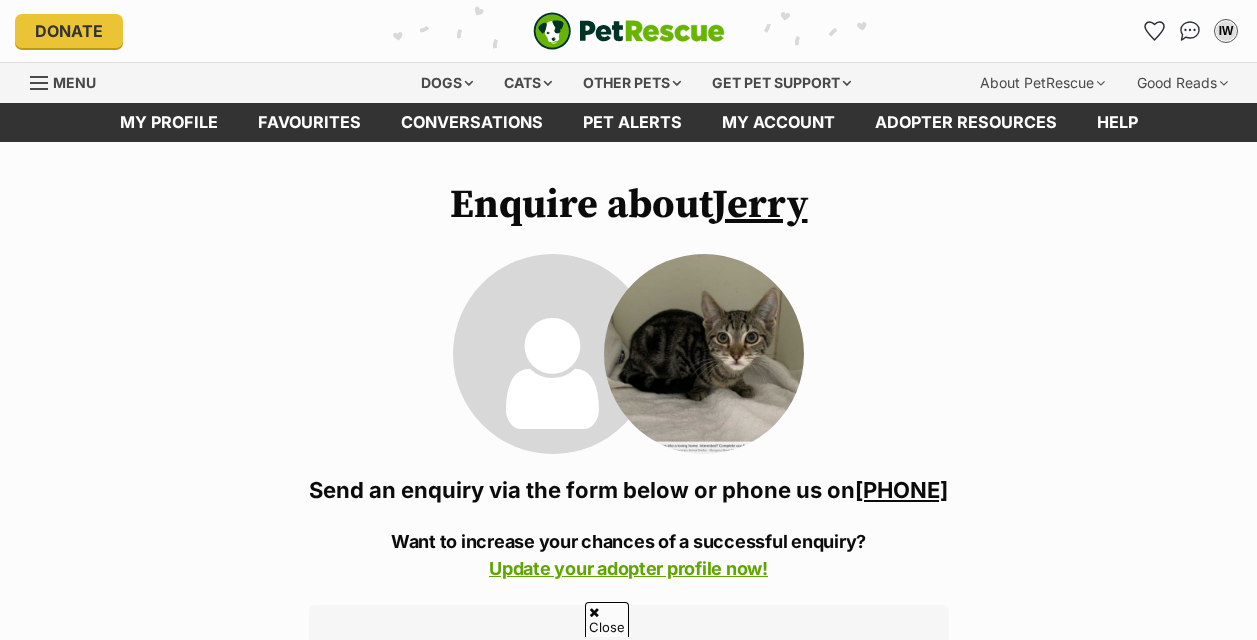 scroll, scrollTop: 666, scrollLeft: 0, axis: vertical 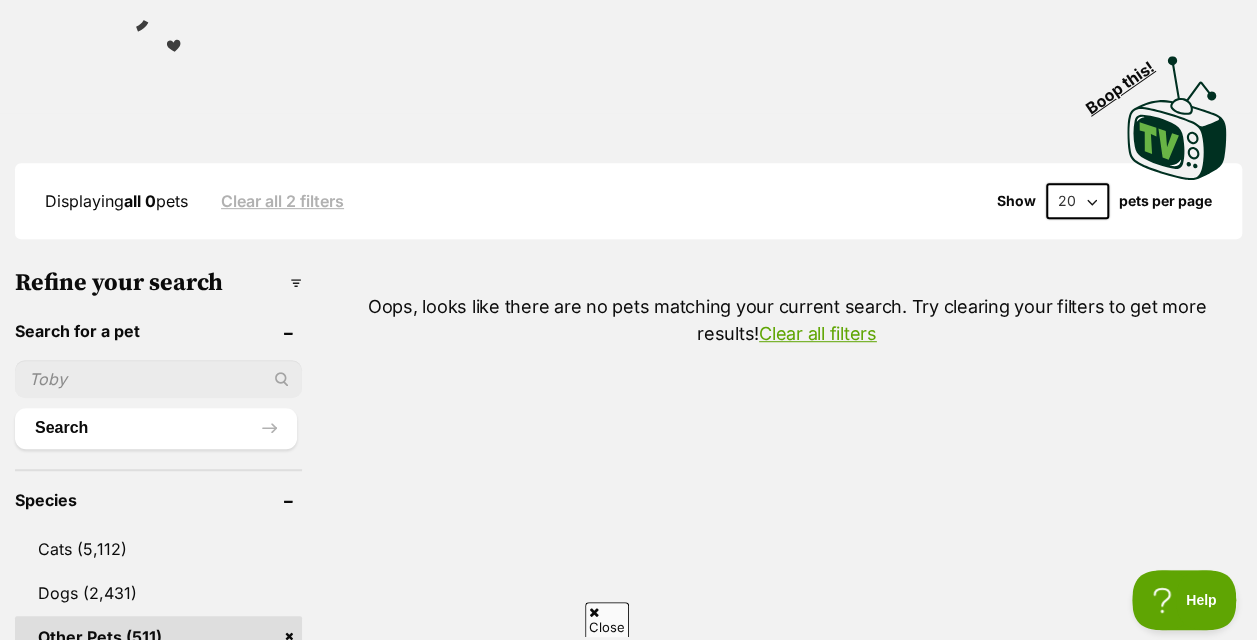 click at bounding box center [158, 379] 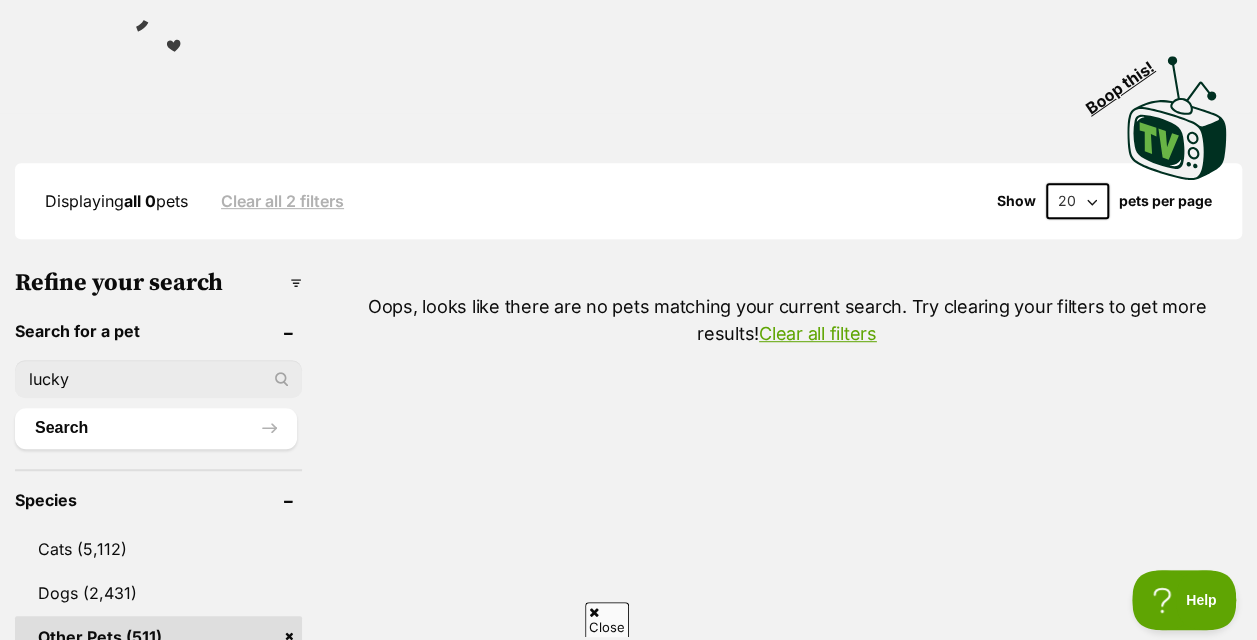type on "lucky" 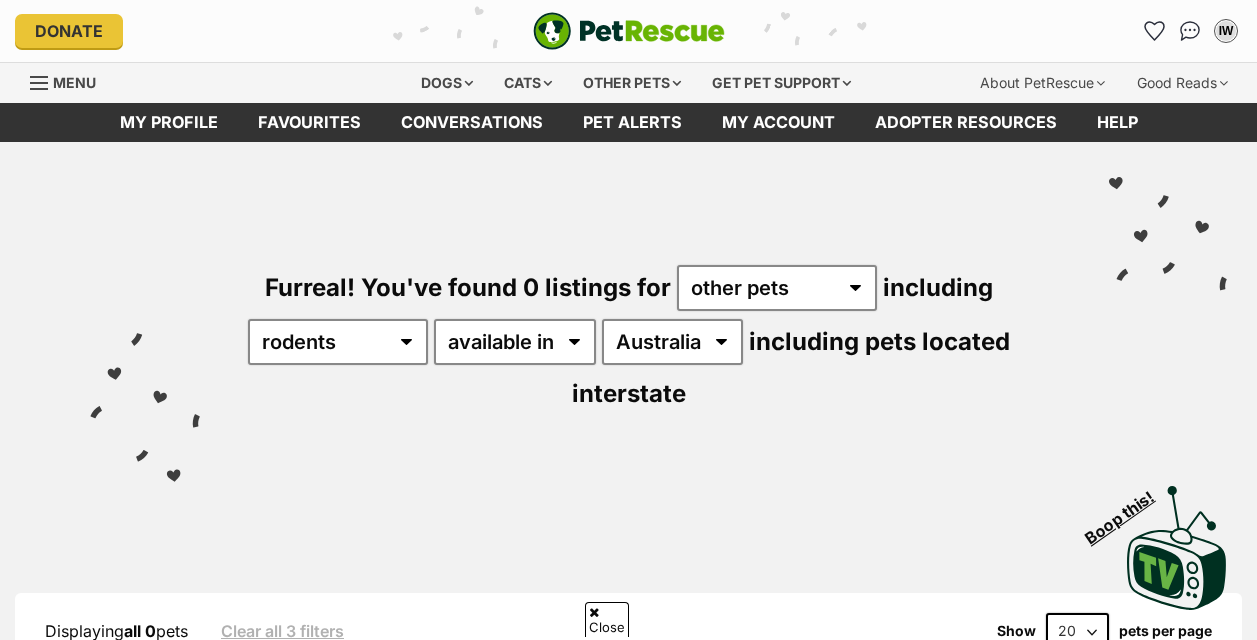 scroll, scrollTop: 570, scrollLeft: 0, axis: vertical 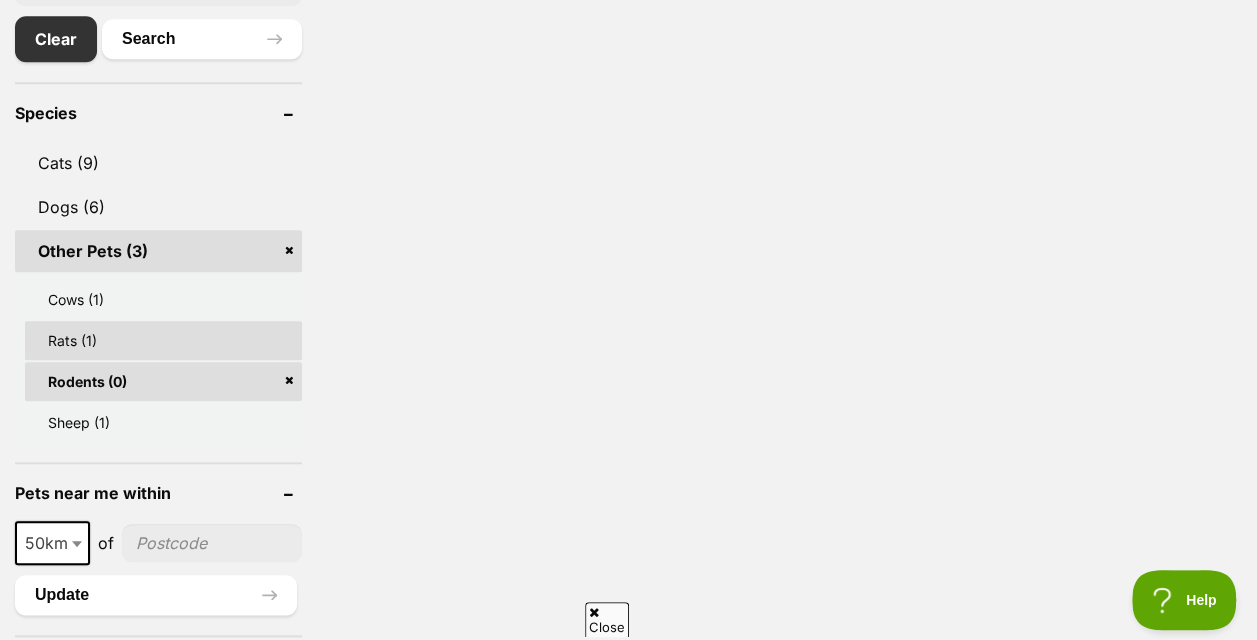 click on "Rats (1)" at bounding box center (163, 340) 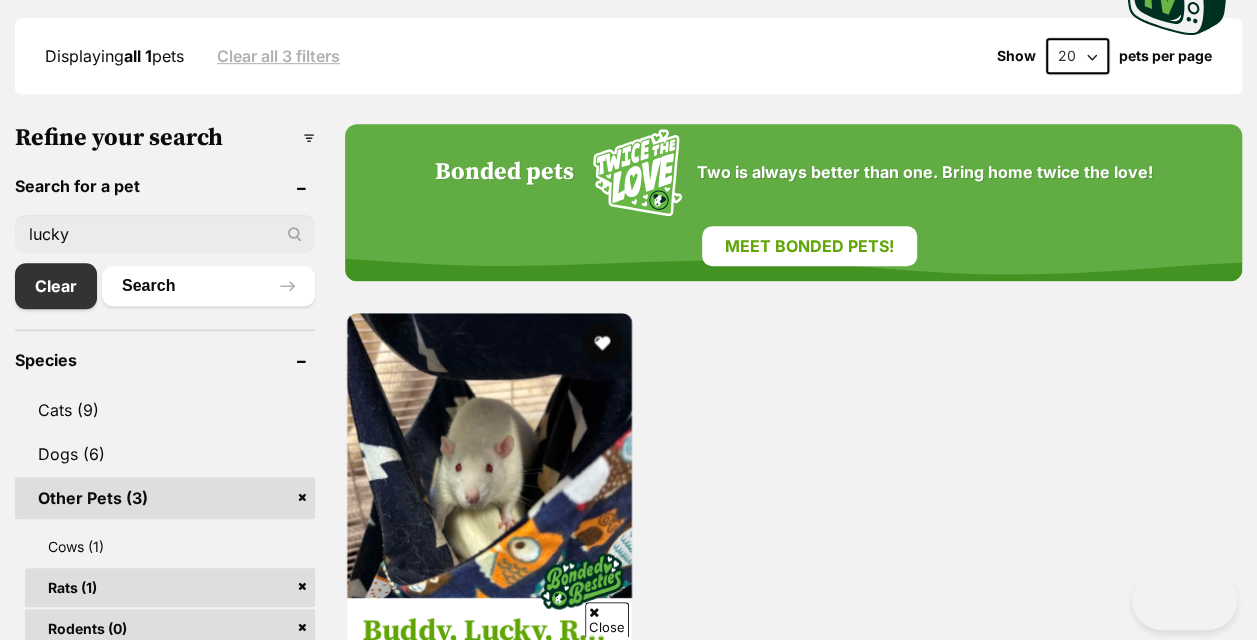 scroll, scrollTop: 0, scrollLeft: 0, axis: both 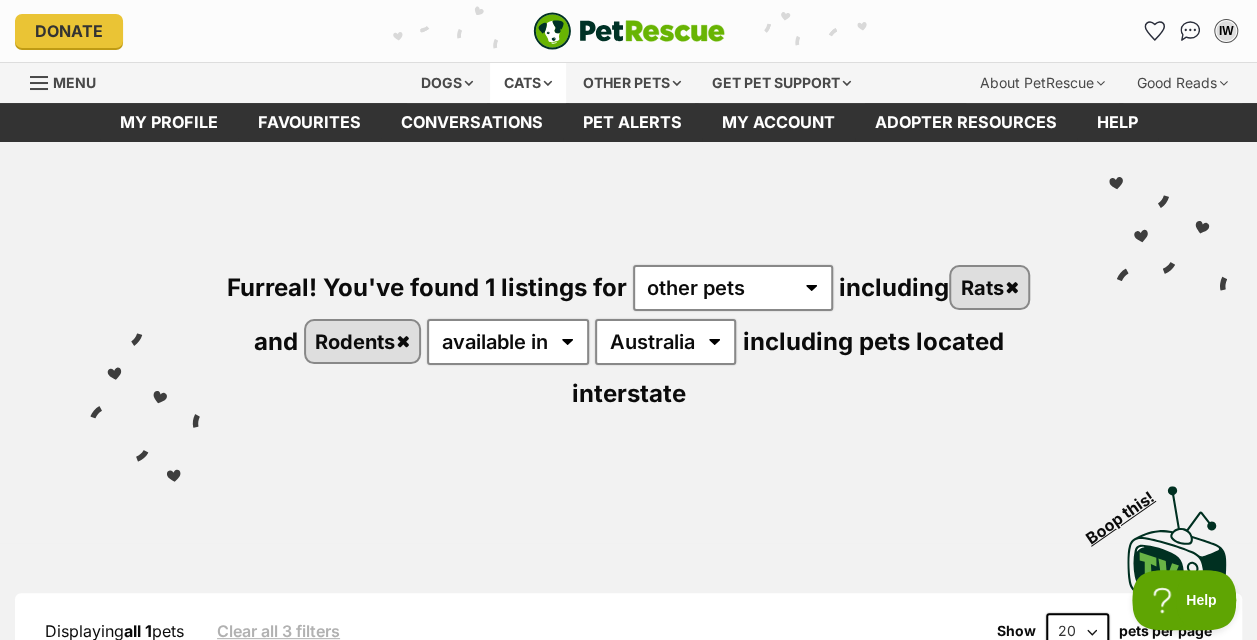 click on "Cats" at bounding box center [528, 83] 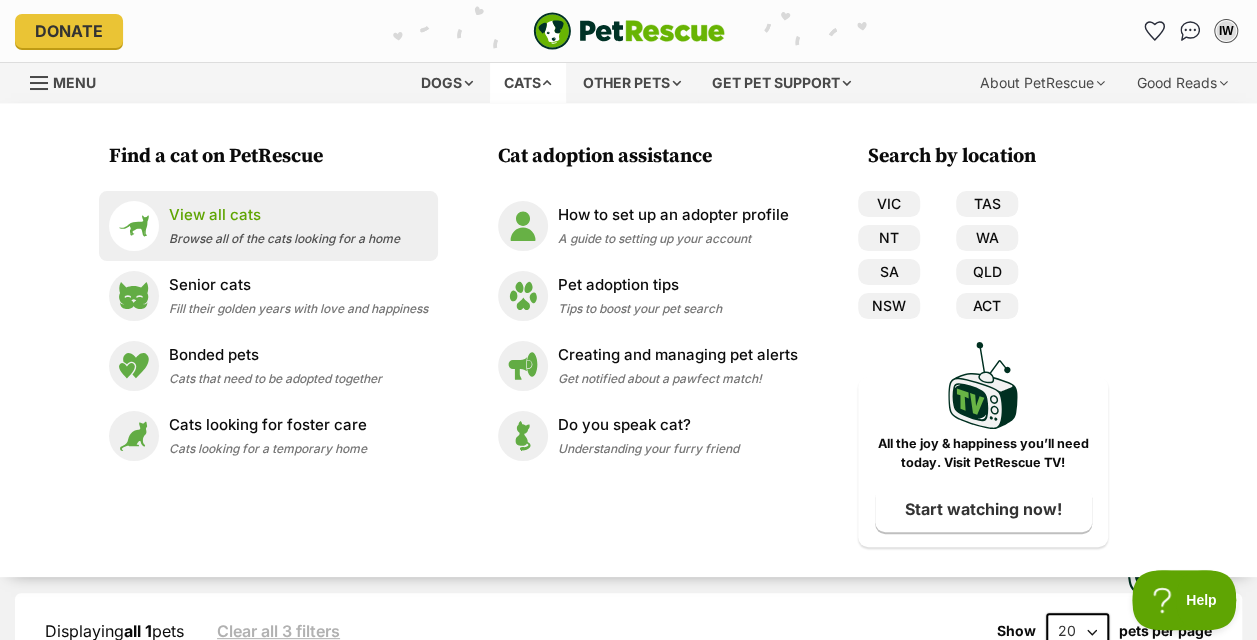 click on "View all cats
Browse all of the cats looking for a home" at bounding box center [284, 225] 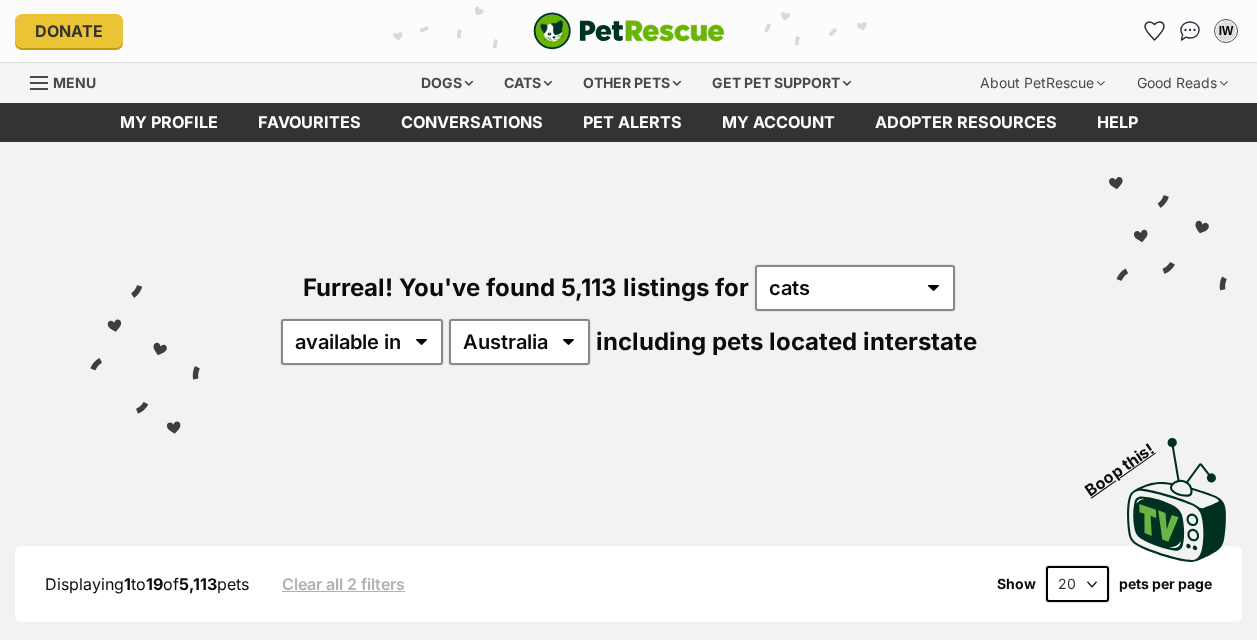 scroll, scrollTop: 0, scrollLeft: 0, axis: both 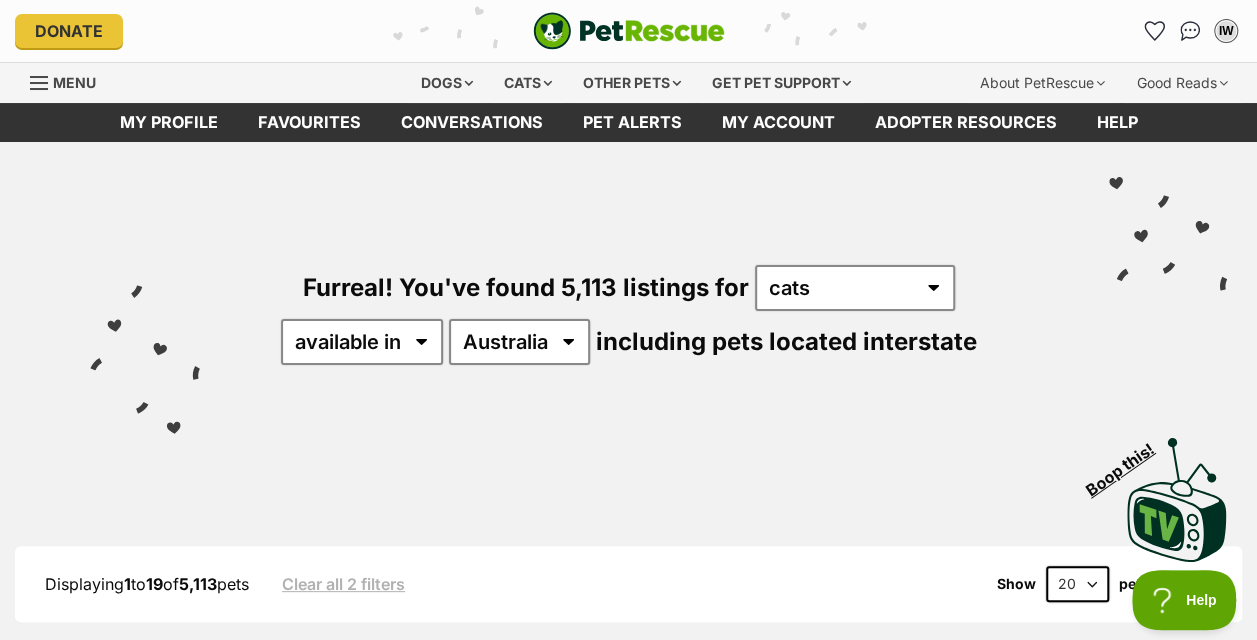 select on "VIC" 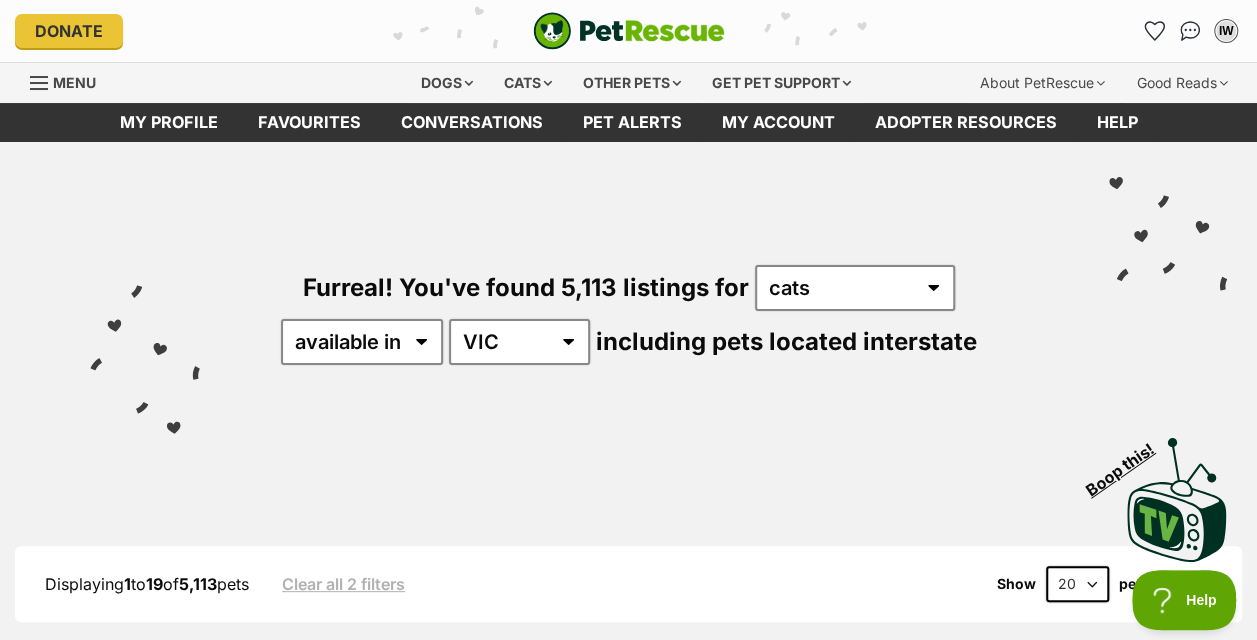 click on "Australia
ACT
NSW
NT
QLD
SA
TAS
VIC
WA" at bounding box center (519, 342) 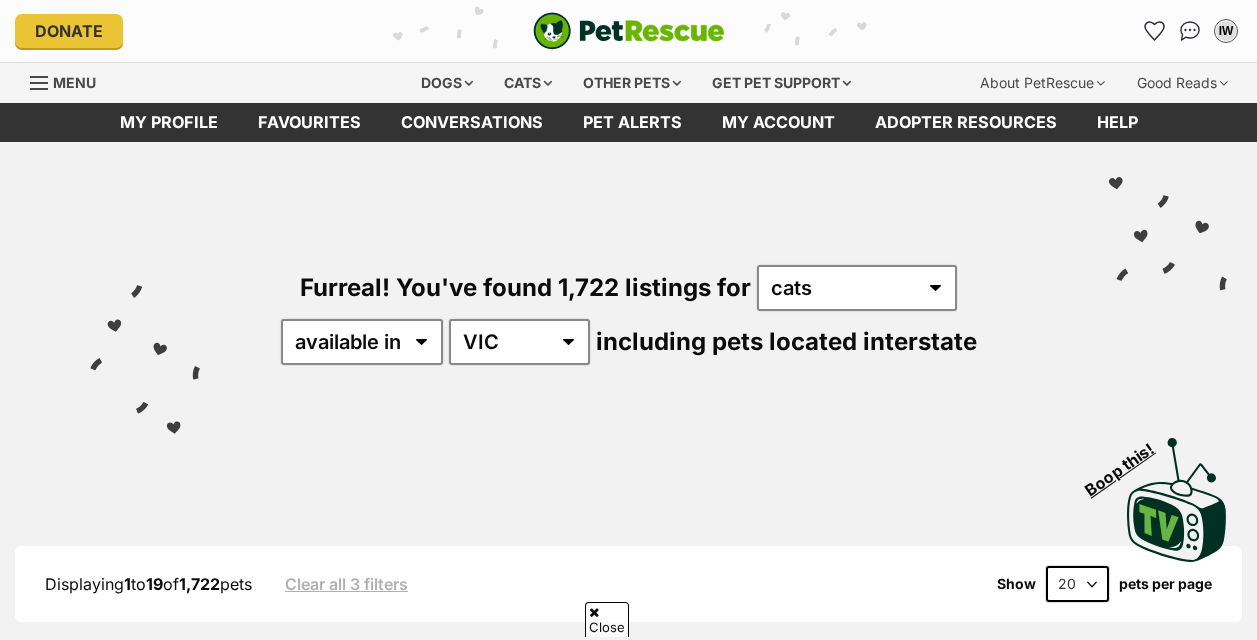 scroll, scrollTop: 245, scrollLeft: 0, axis: vertical 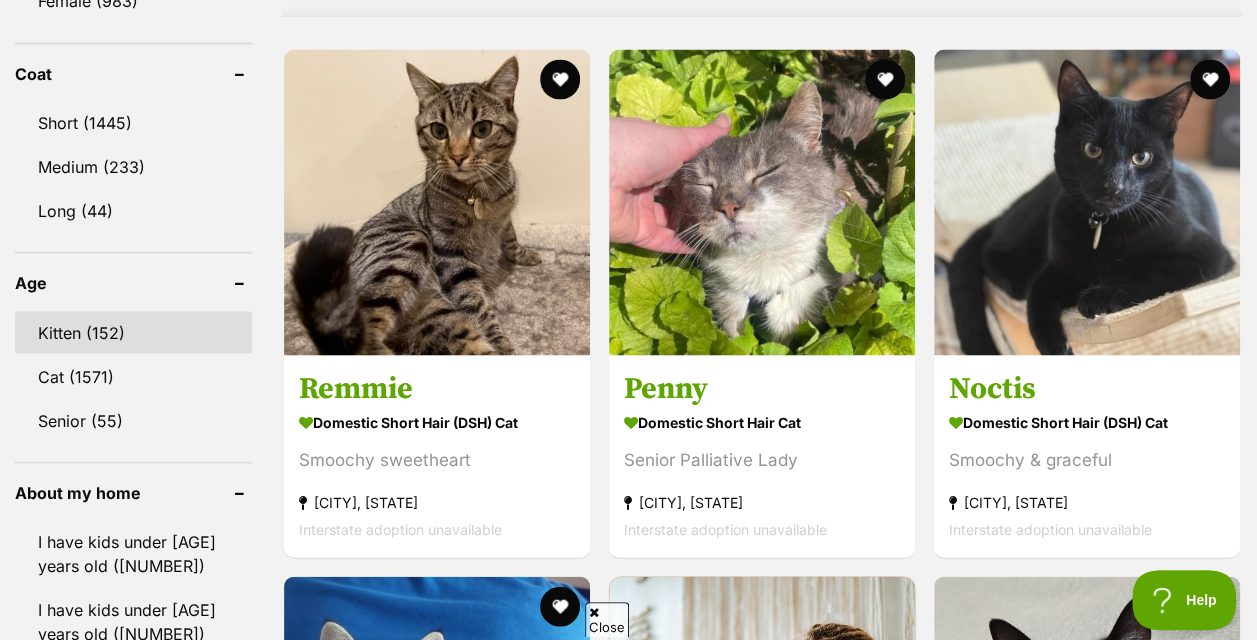 click on "Kitten (152)" at bounding box center [133, 332] 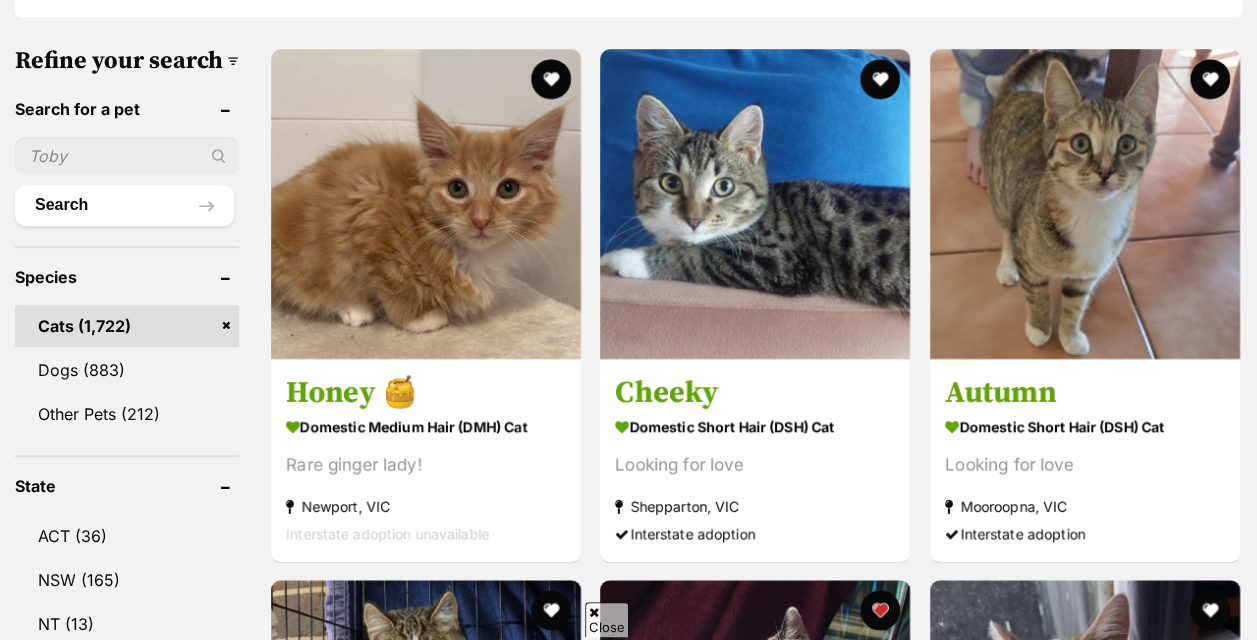 scroll, scrollTop: 605, scrollLeft: 0, axis: vertical 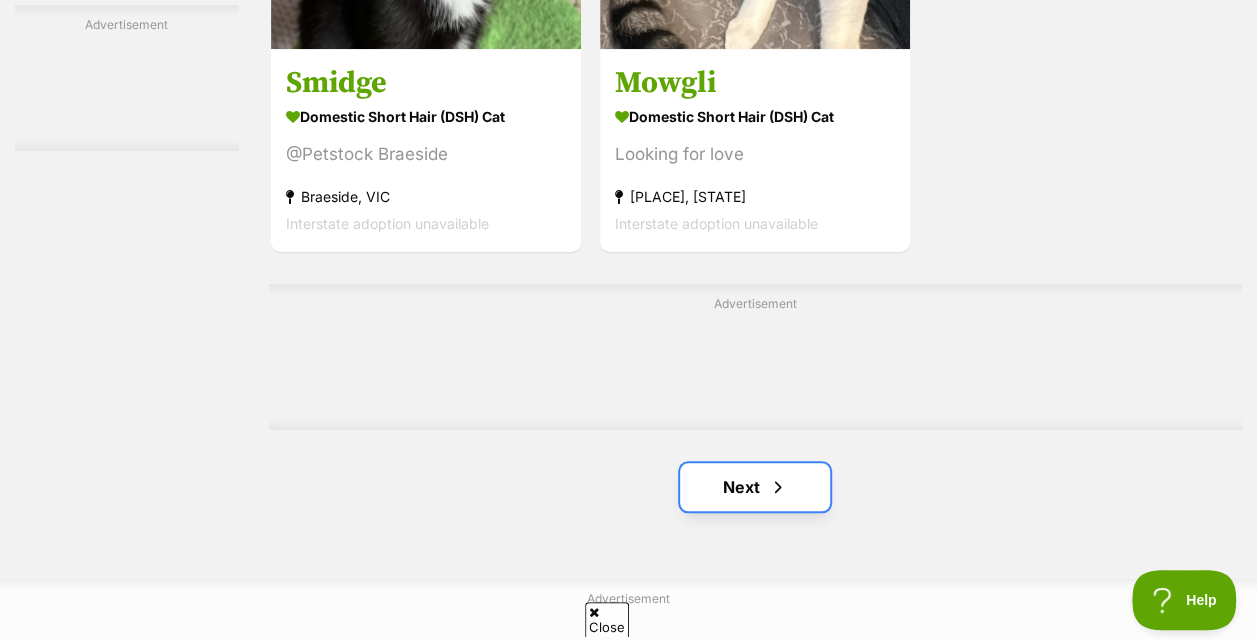 click on "Next" at bounding box center (755, 487) 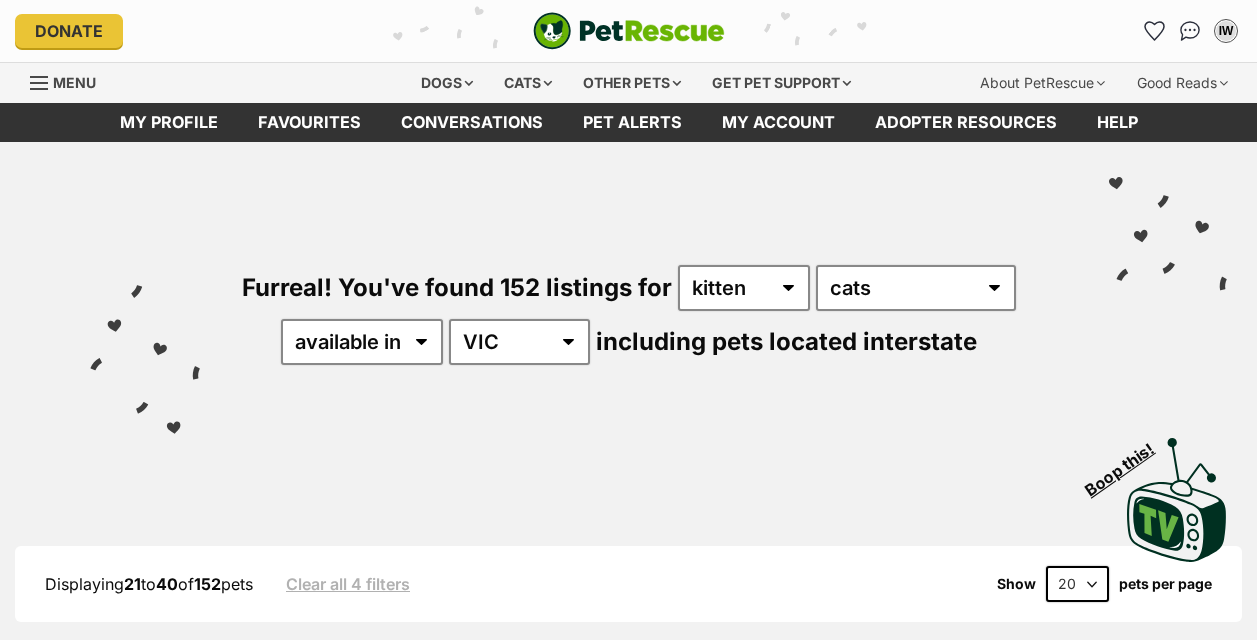 scroll, scrollTop: 0, scrollLeft: 0, axis: both 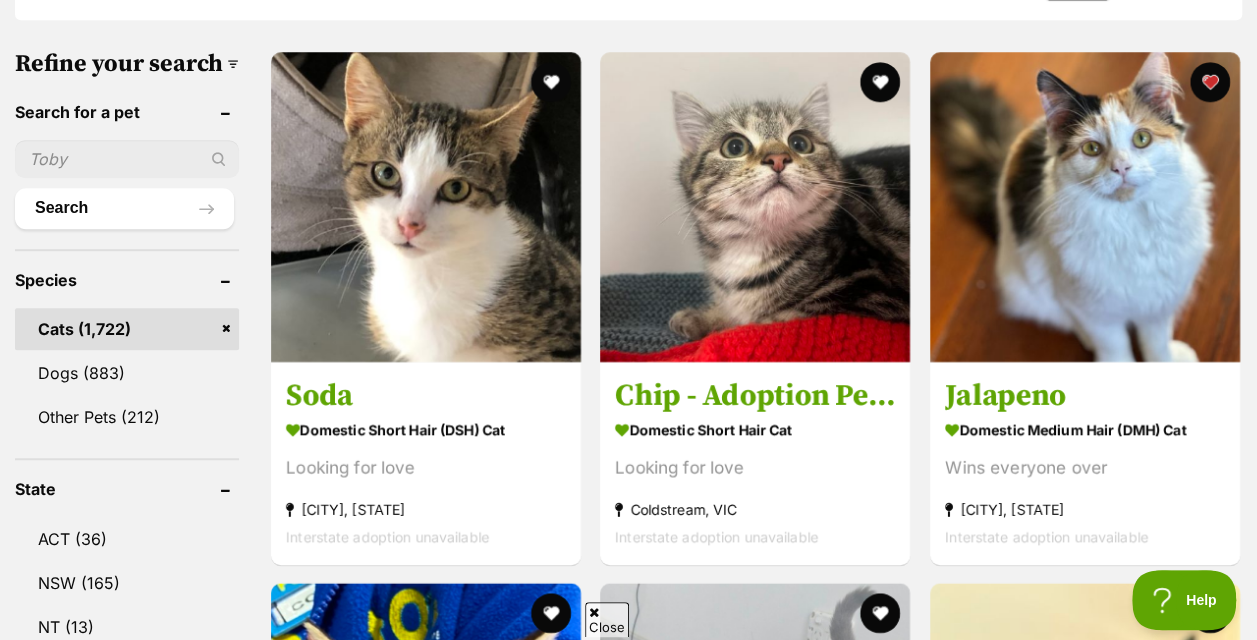 click at bounding box center [127, 159] 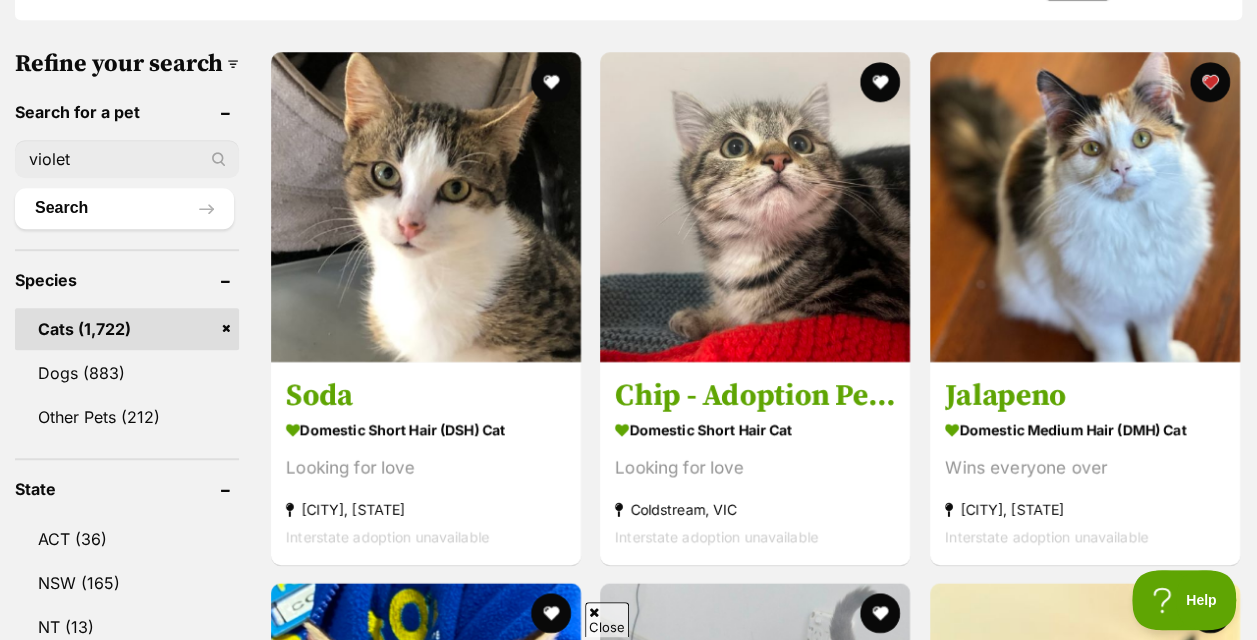 click on "Search" at bounding box center [124, 208] 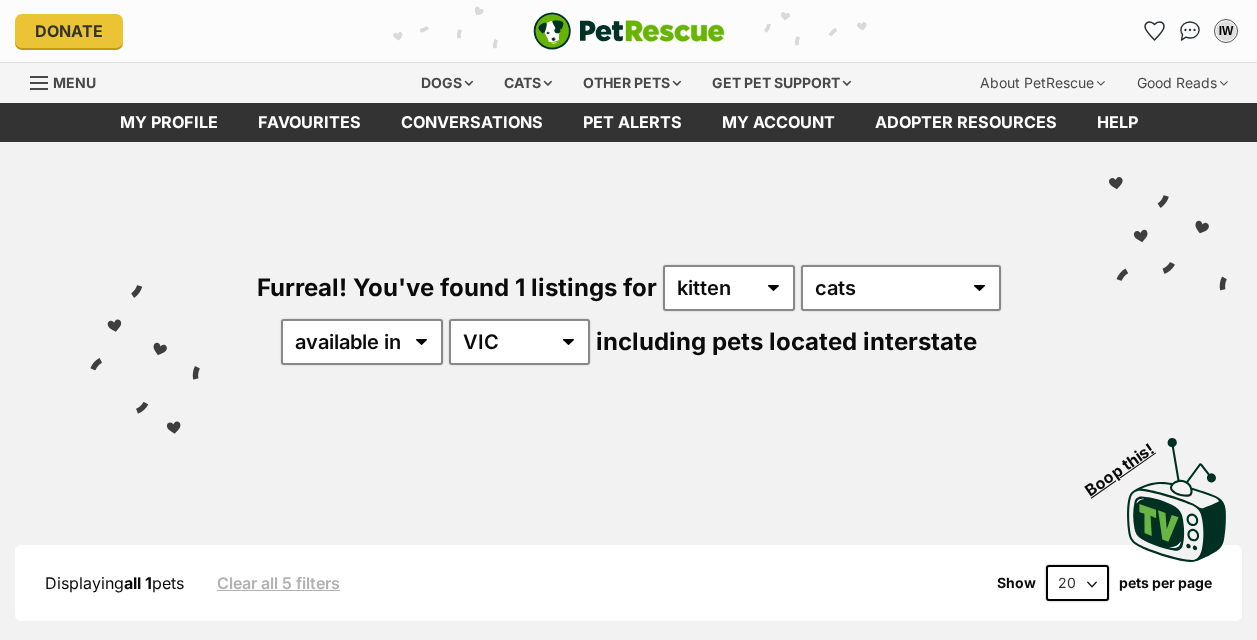 scroll, scrollTop: 0, scrollLeft: 0, axis: both 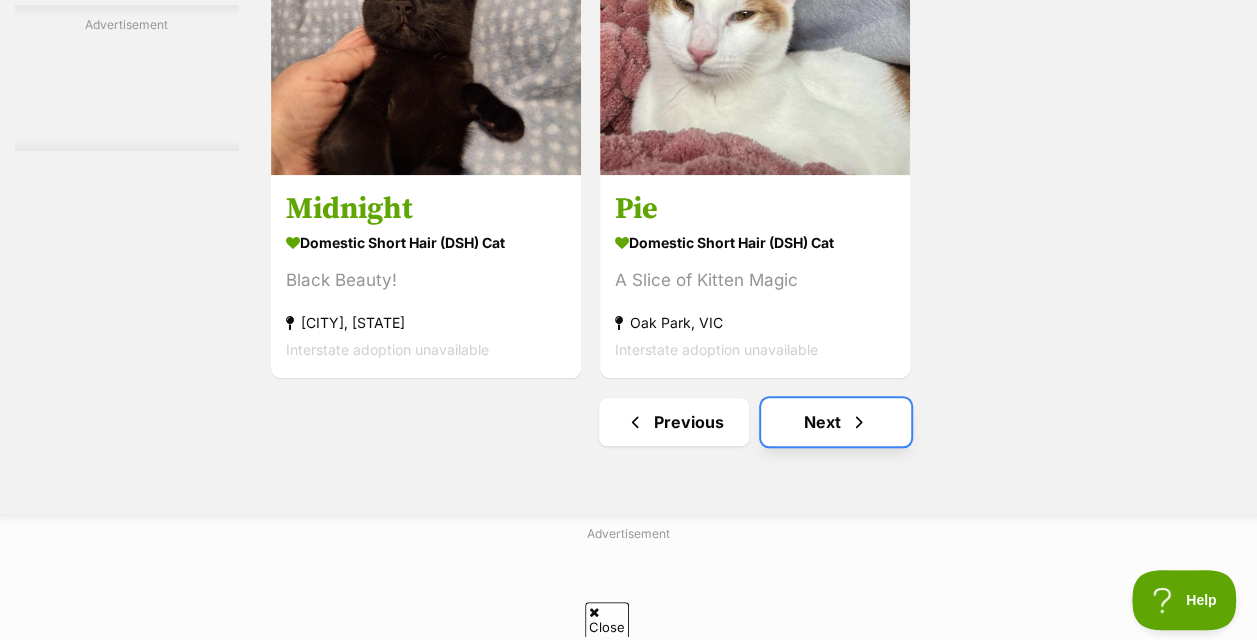 click on "Next" at bounding box center (836, 422) 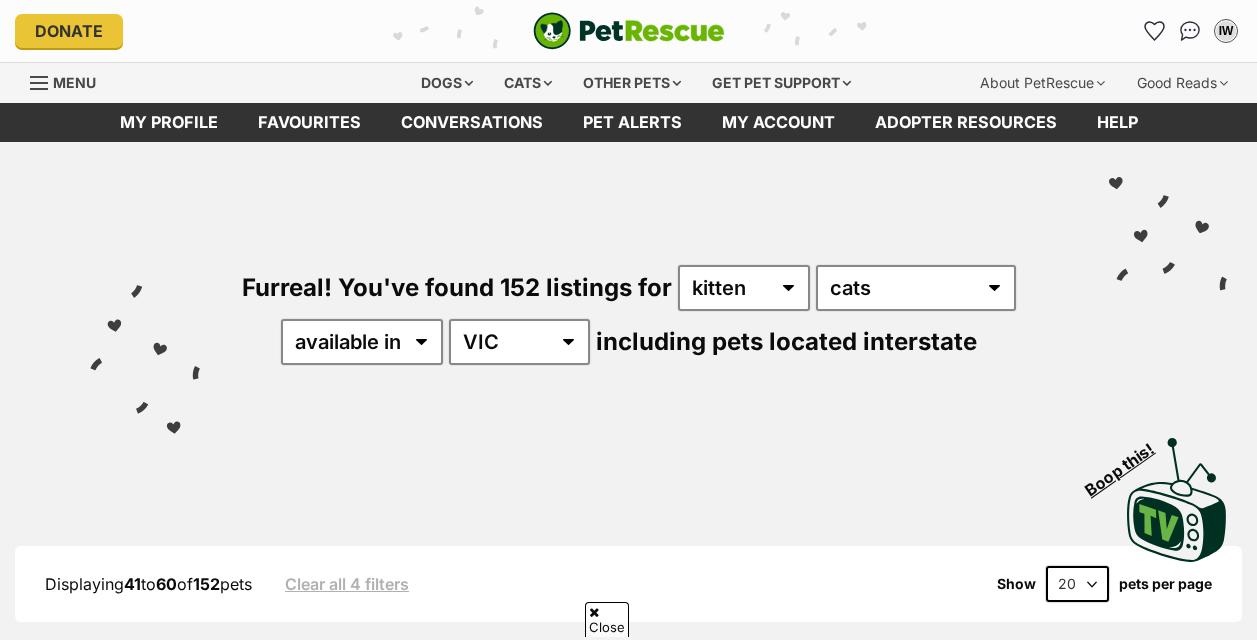 scroll, scrollTop: 526, scrollLeft: 0, axis: vertical 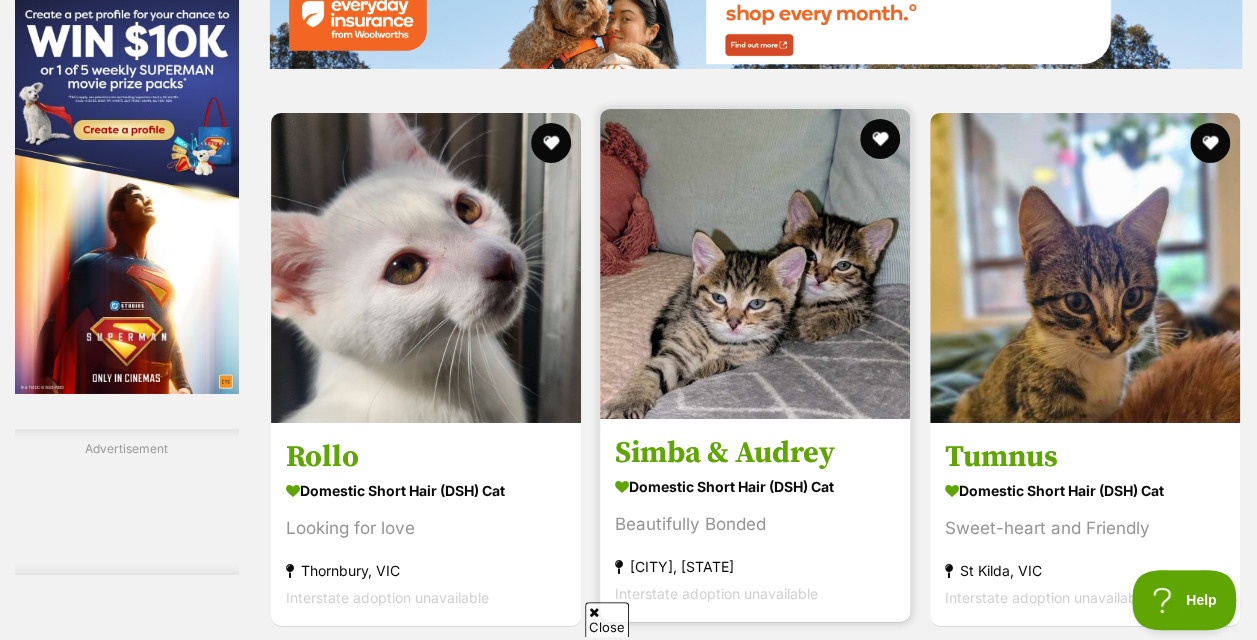 click at bounding box center [755, 264] 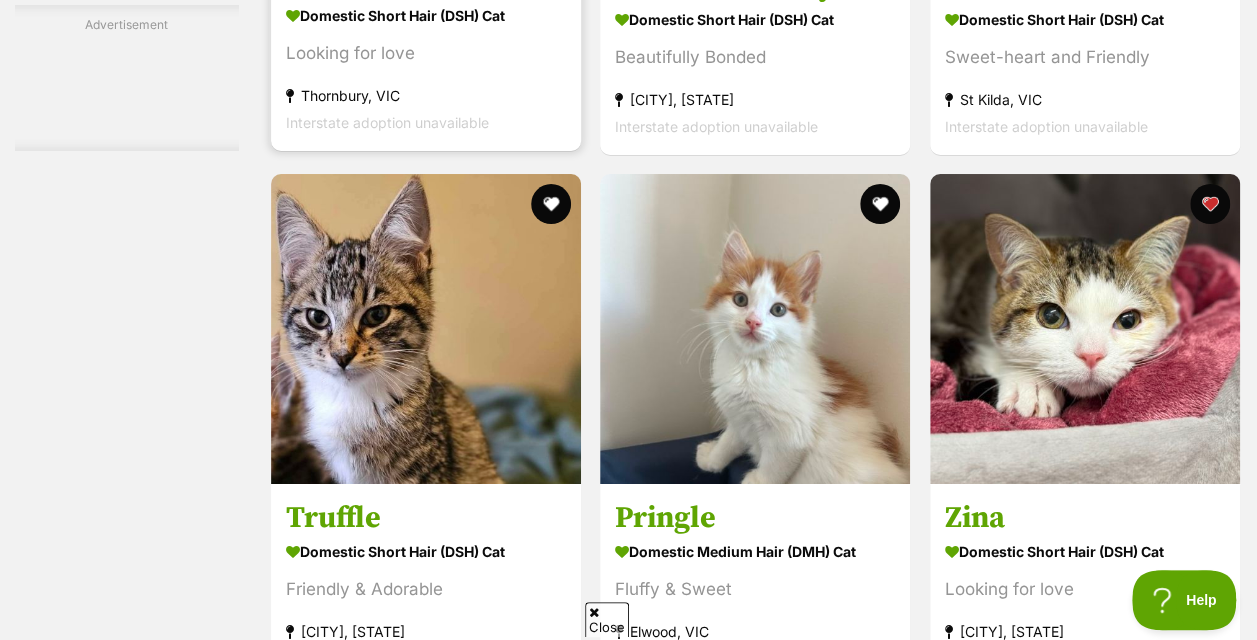 scroll, scrollTop: 3709, scrollLeft: 0, axis: vertical 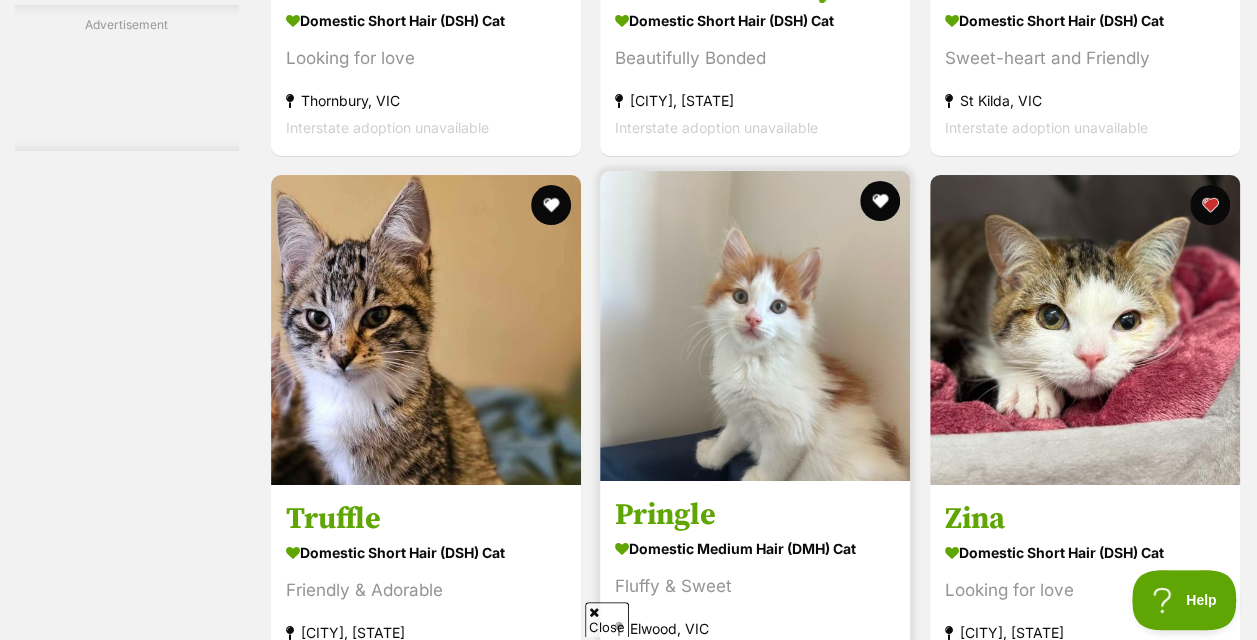 click at bounding box center [755, 326] 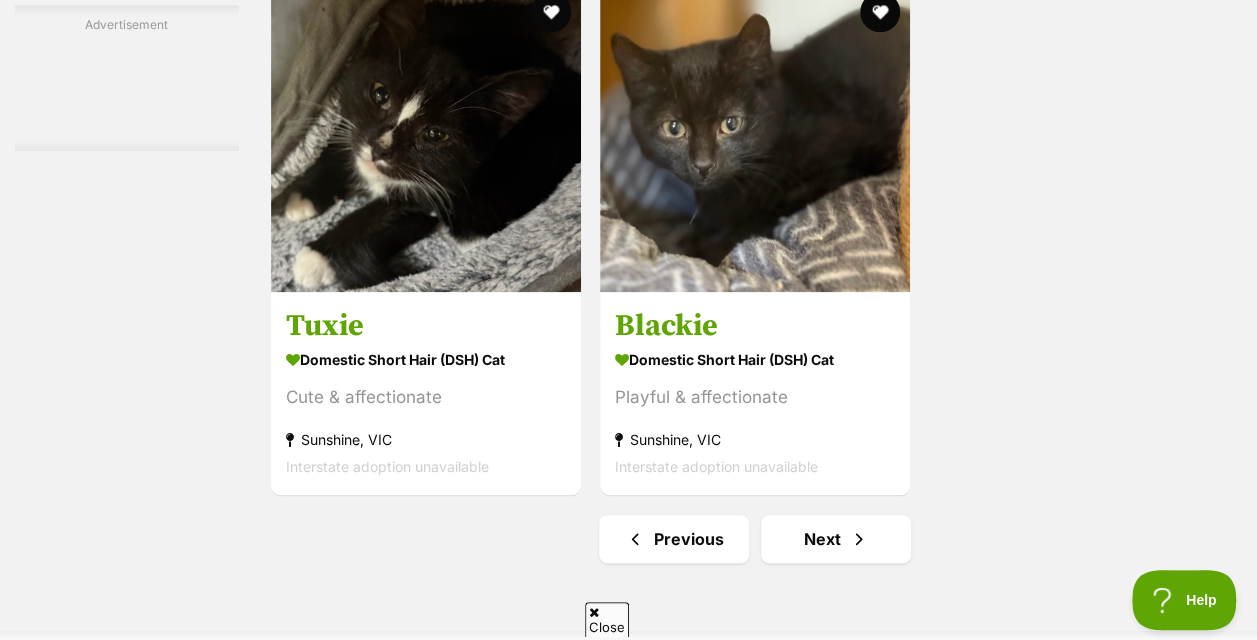 scroll, scrollTop: 4626, scrollLeft: 0, axis: vertical 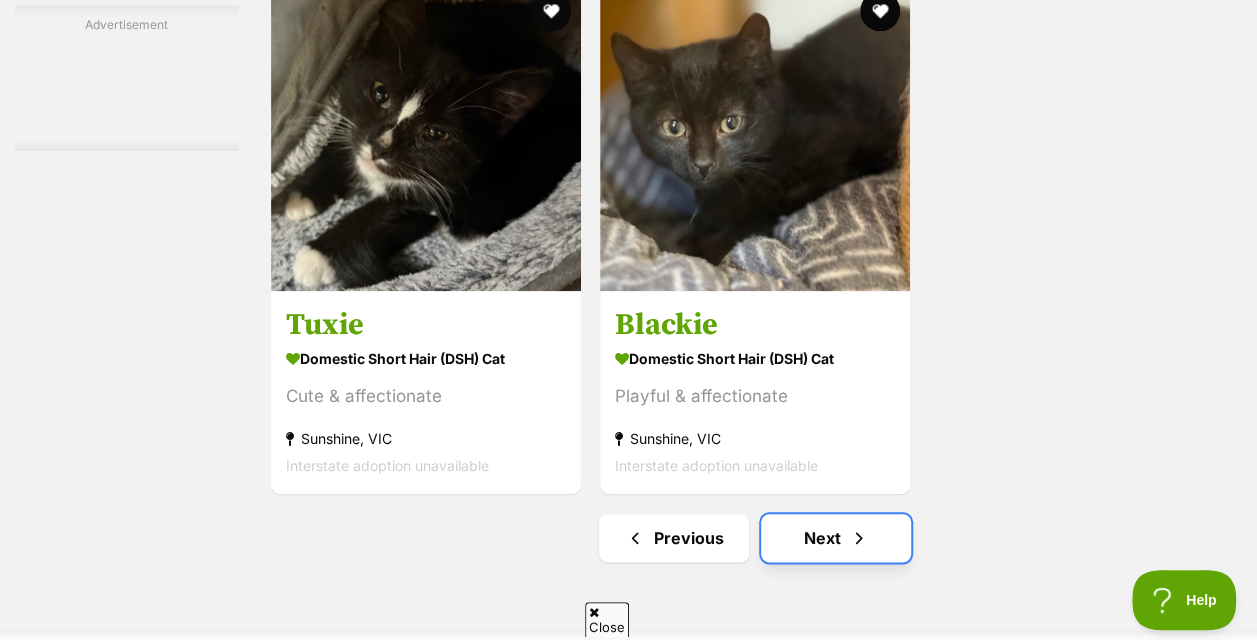 click on "Next" at bounding box center (836, 538) 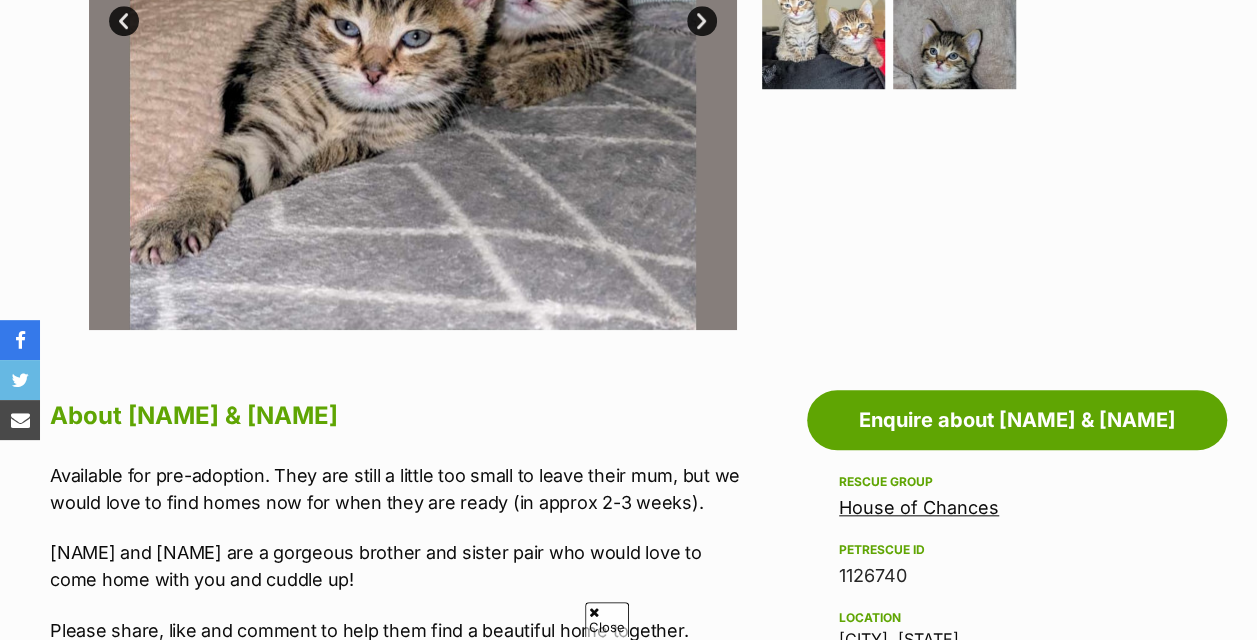 scroll, scrollTop: 0, scrollLeft: 0, axis: both 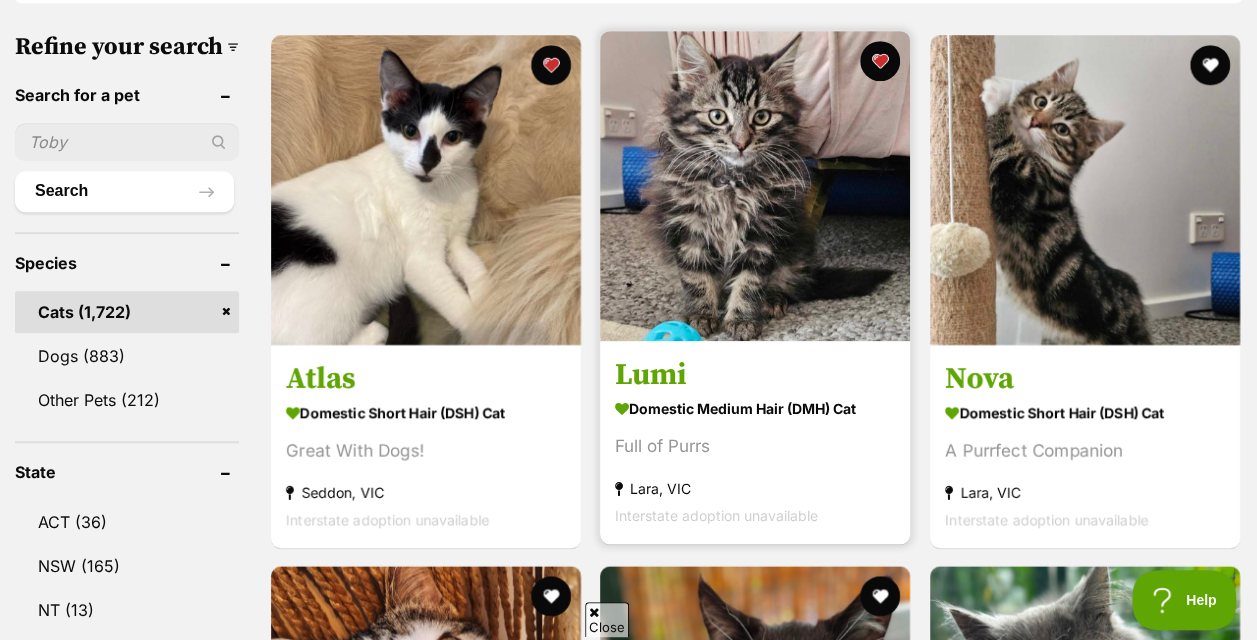 click at bounding box center (755, 186) 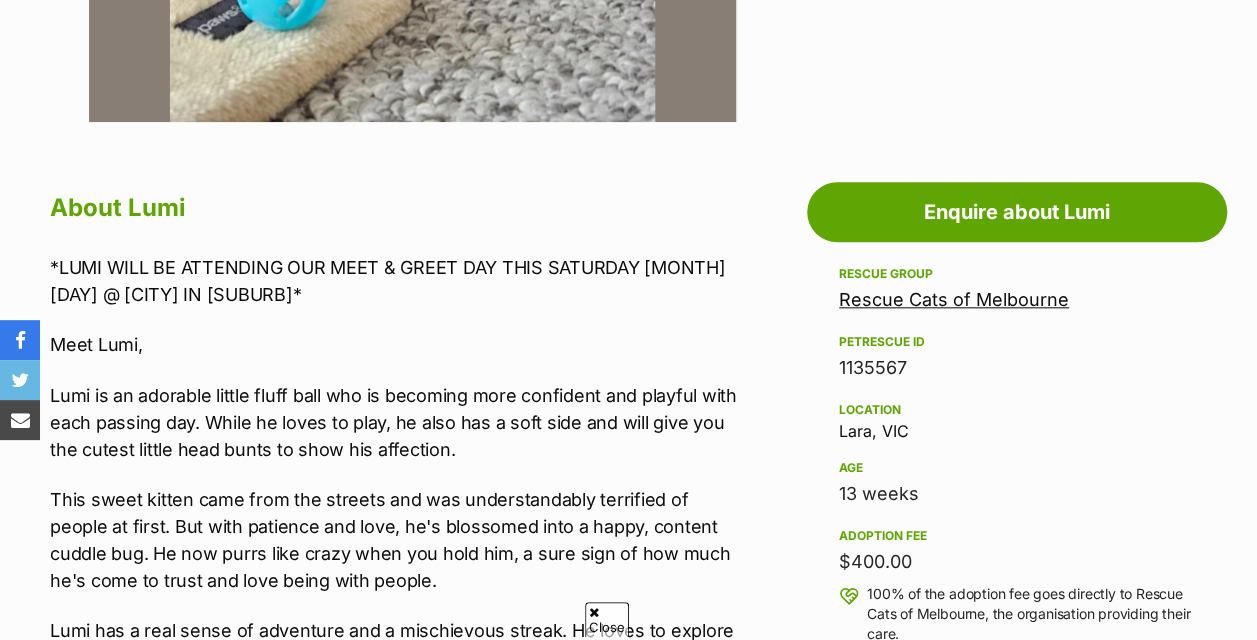 scroll, scrollTop: 0, scrollLeft: 0, axis: both 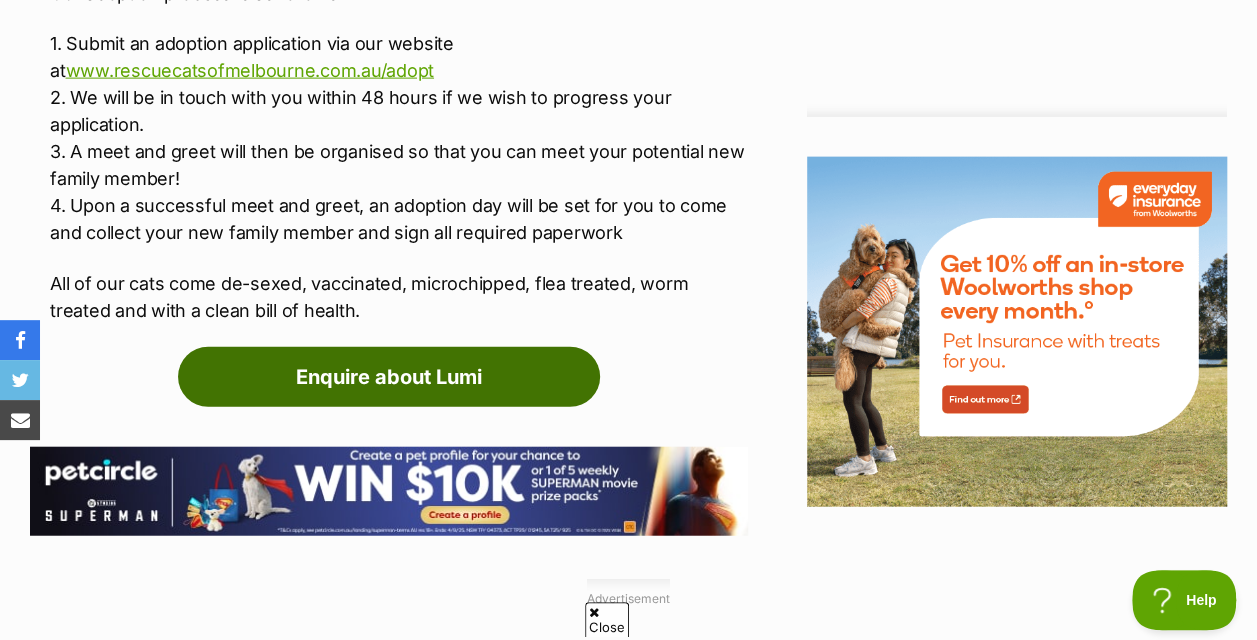 click on "Enquire about Lumi" at bounding box center (389, 377) 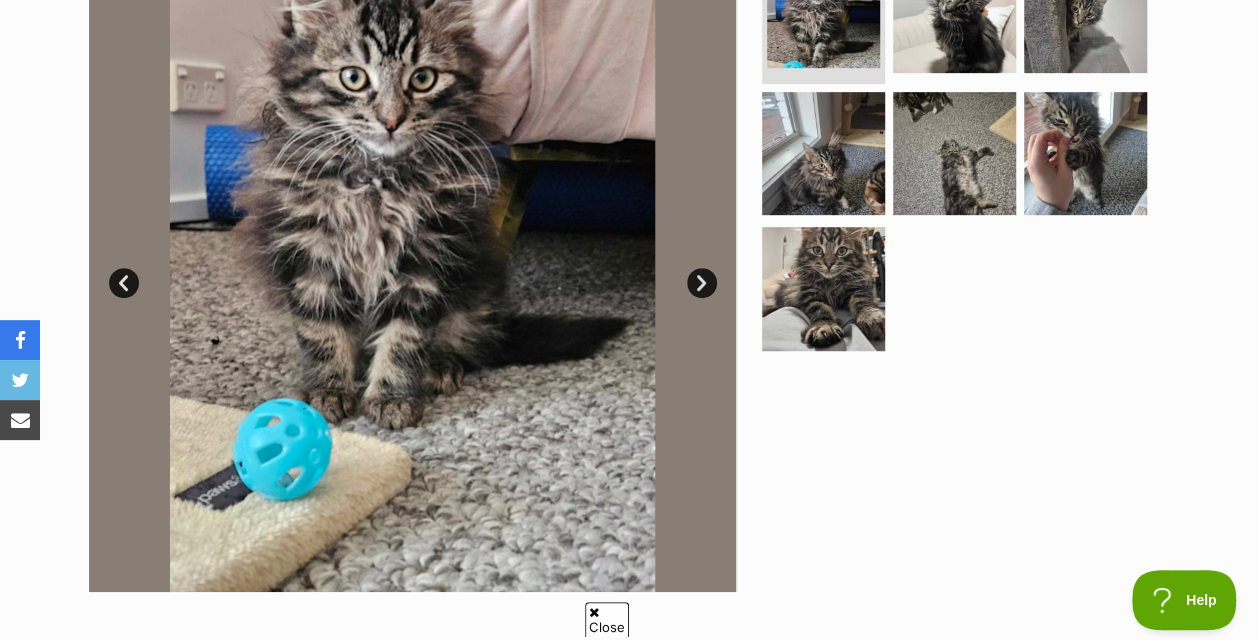scroll, scrollTop: 477, scrollLeft: 0, axis: vertical 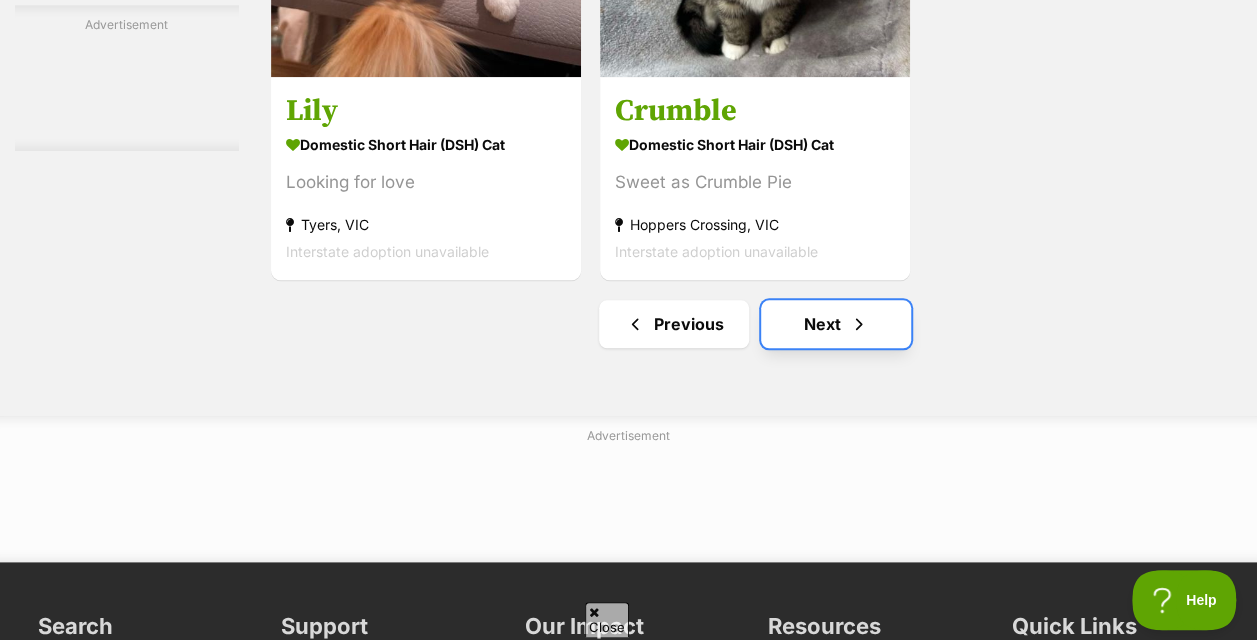 click on "Next" at bounding box center (836, 324) 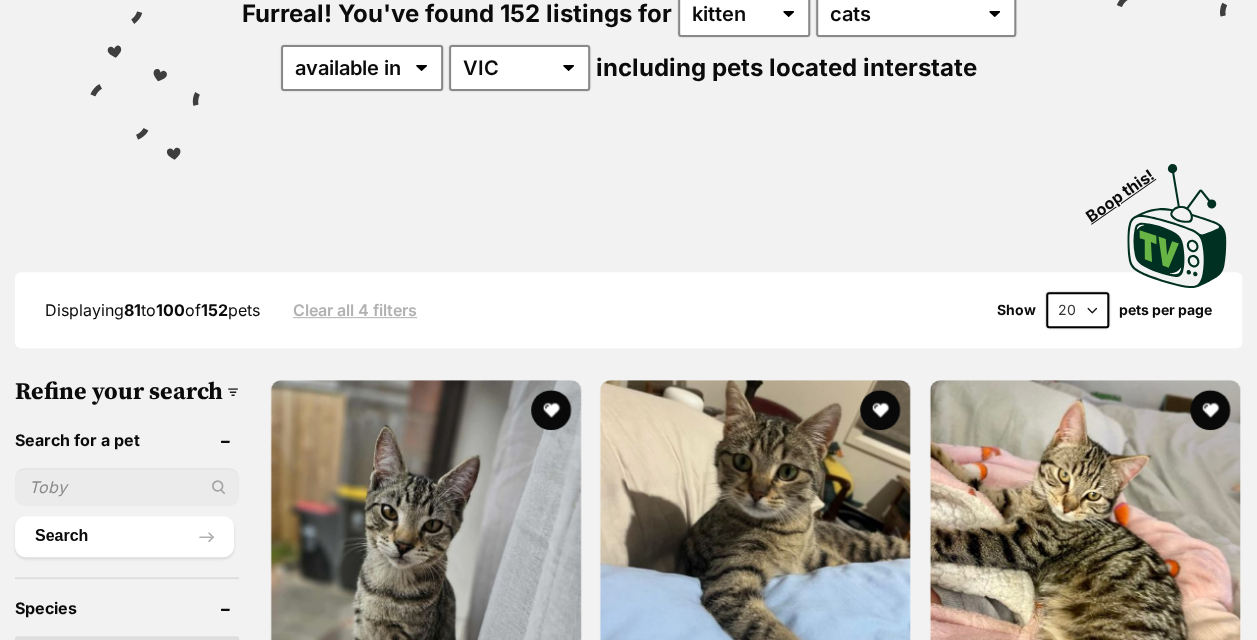 scroll, scrollTop: 514, scrollLeft: 0, axis: vertical 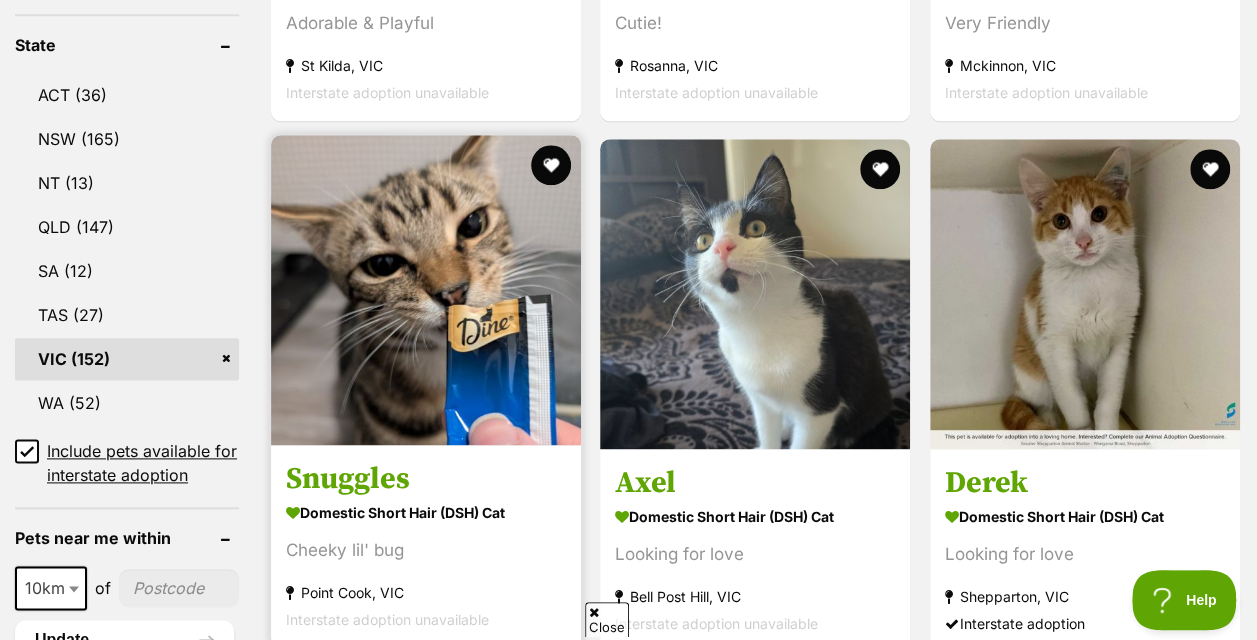 click at bounding box center (426, 290) 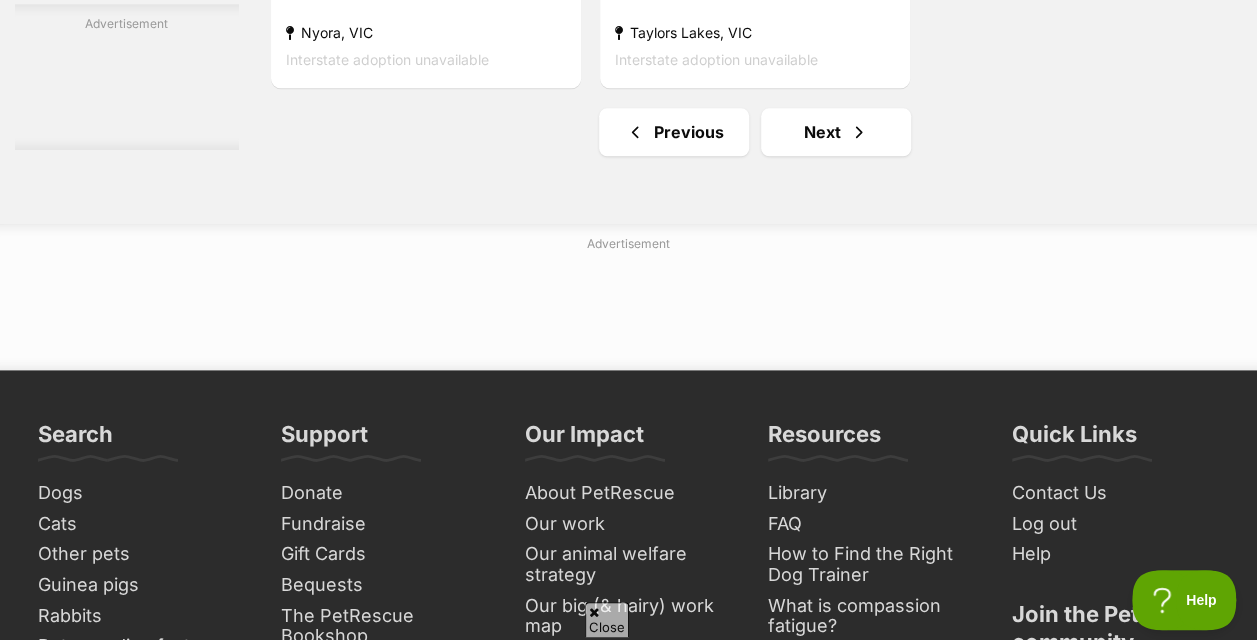scroll, scrollTop: 4844, scrollLeft: 0, axis: vertical 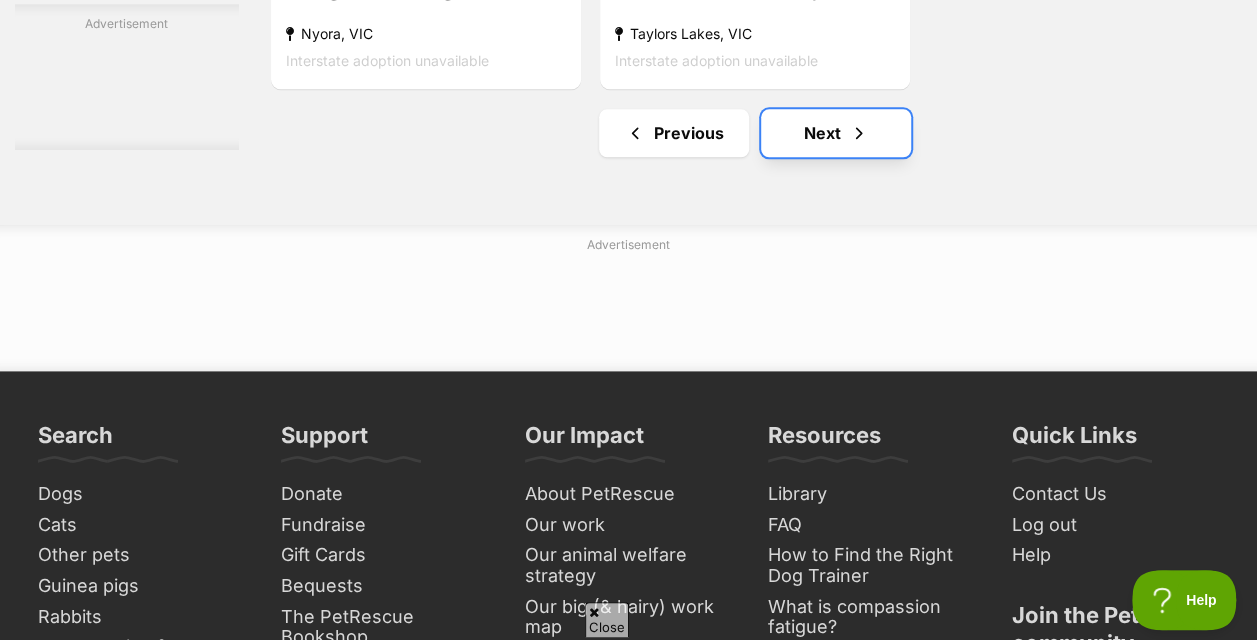 click on "Next" at bounding box center [836, 133] 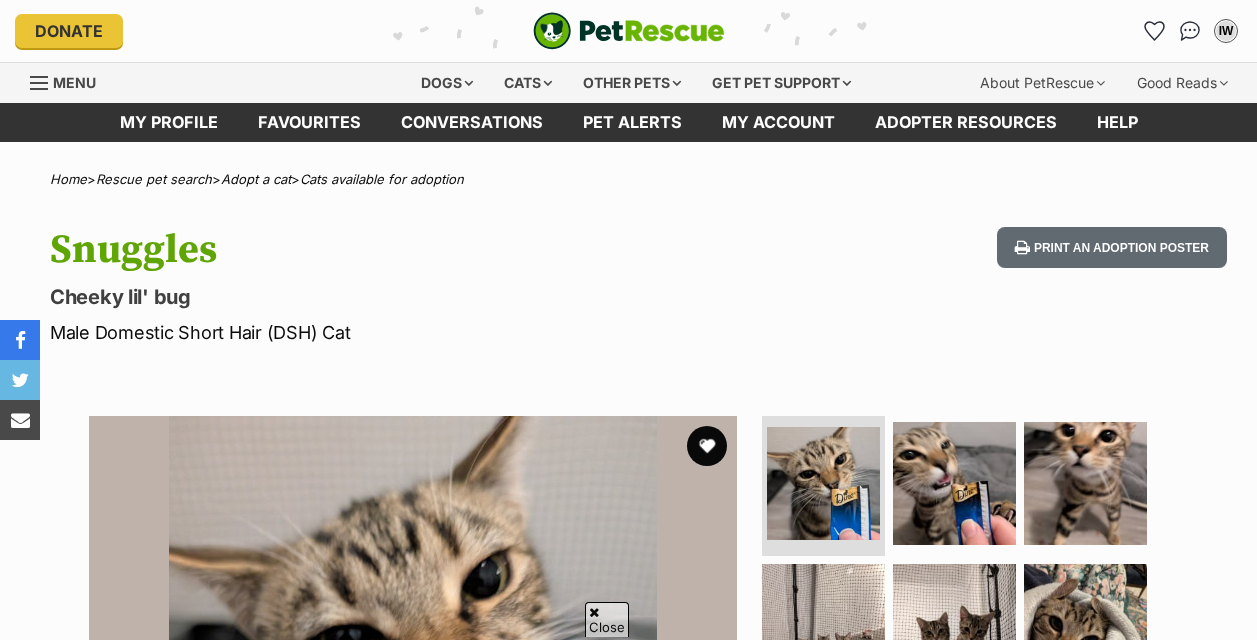 scroll, scrollTop: 981, scrollLeft: 0, axis: vertical 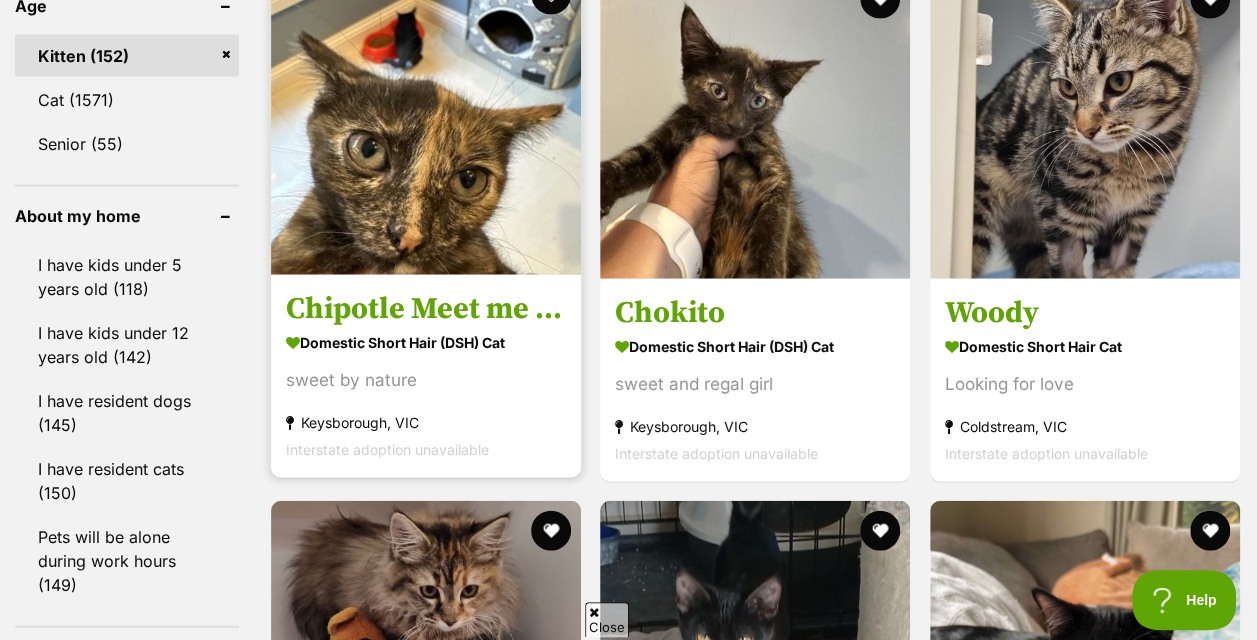 click on "Chipotle Meet me at petstock [LOCATION] store" at bounding box center [426, 309] 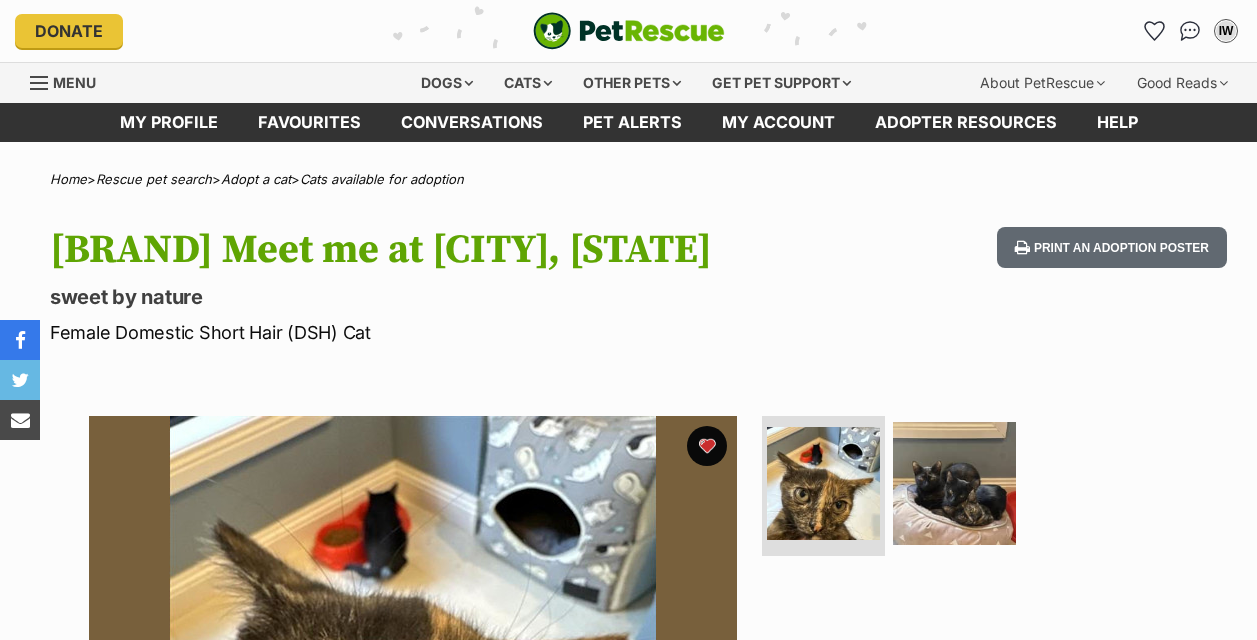 scroll, scrollTop: 0, scrollLeft: 0, axis: both 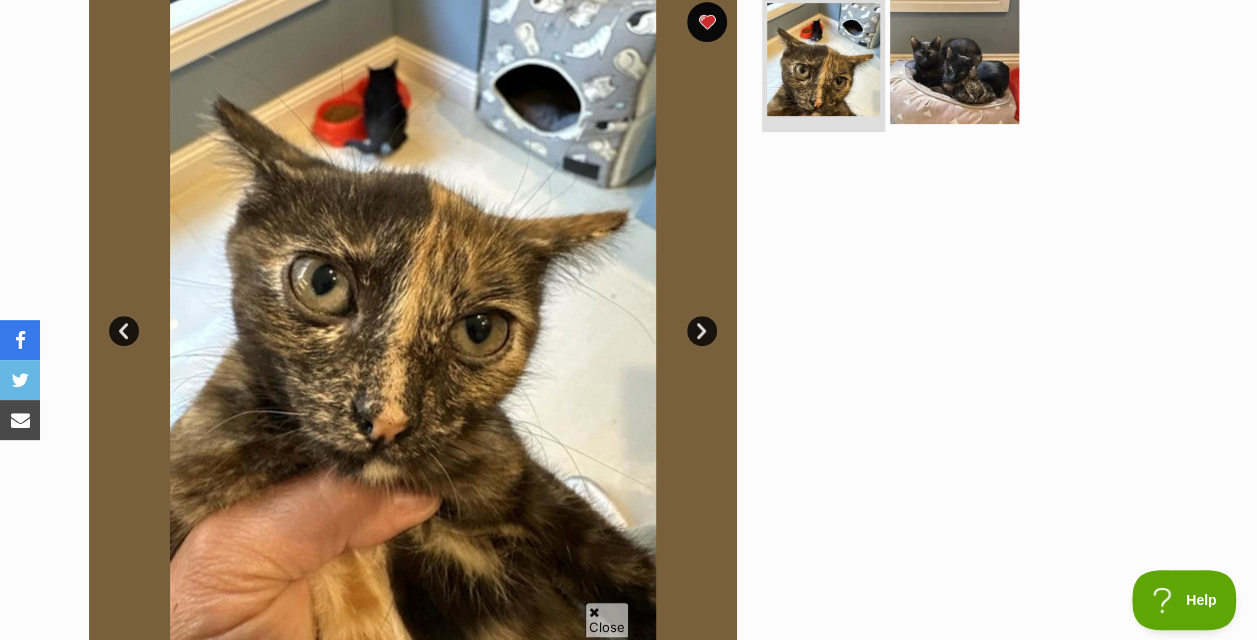 click at bounding box center [954, 59] 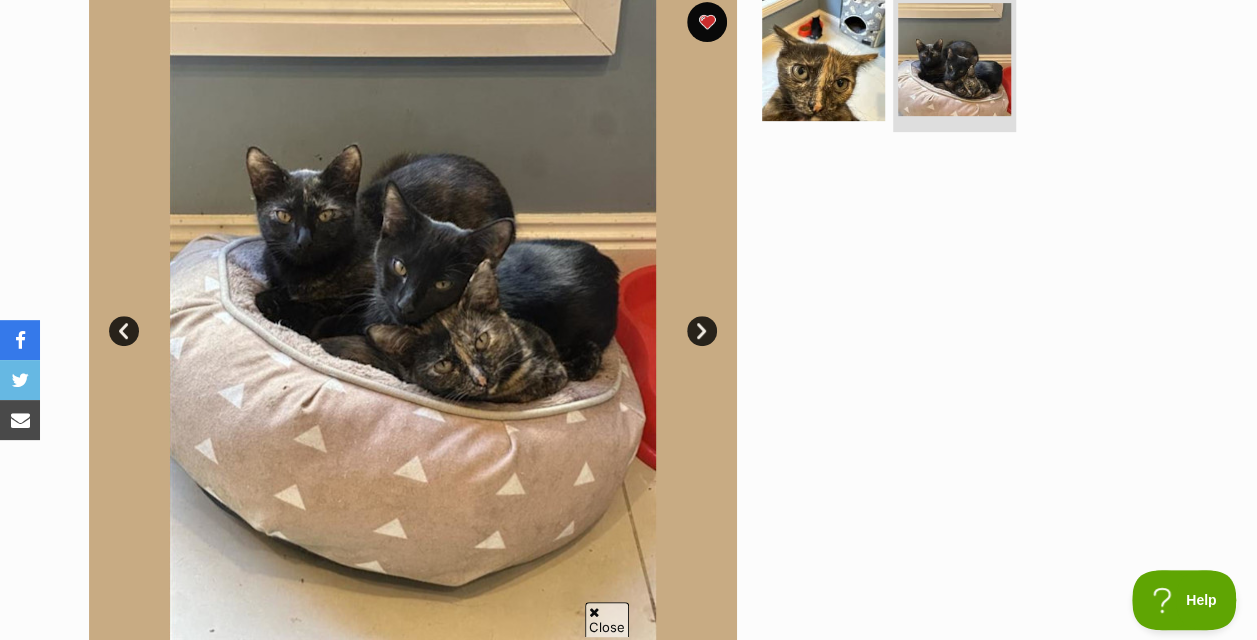 click on "Prev" at bounding box center [124, 331] 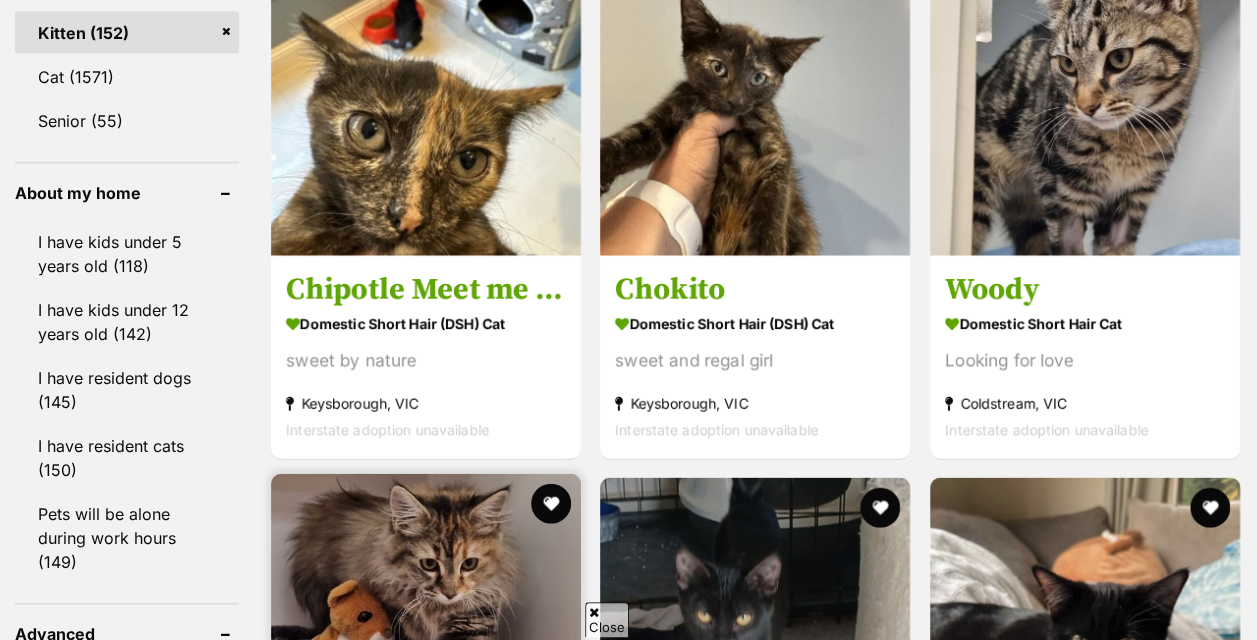 scroll, scrollTop: 2126, scrollLeft: 0, axis: vertical 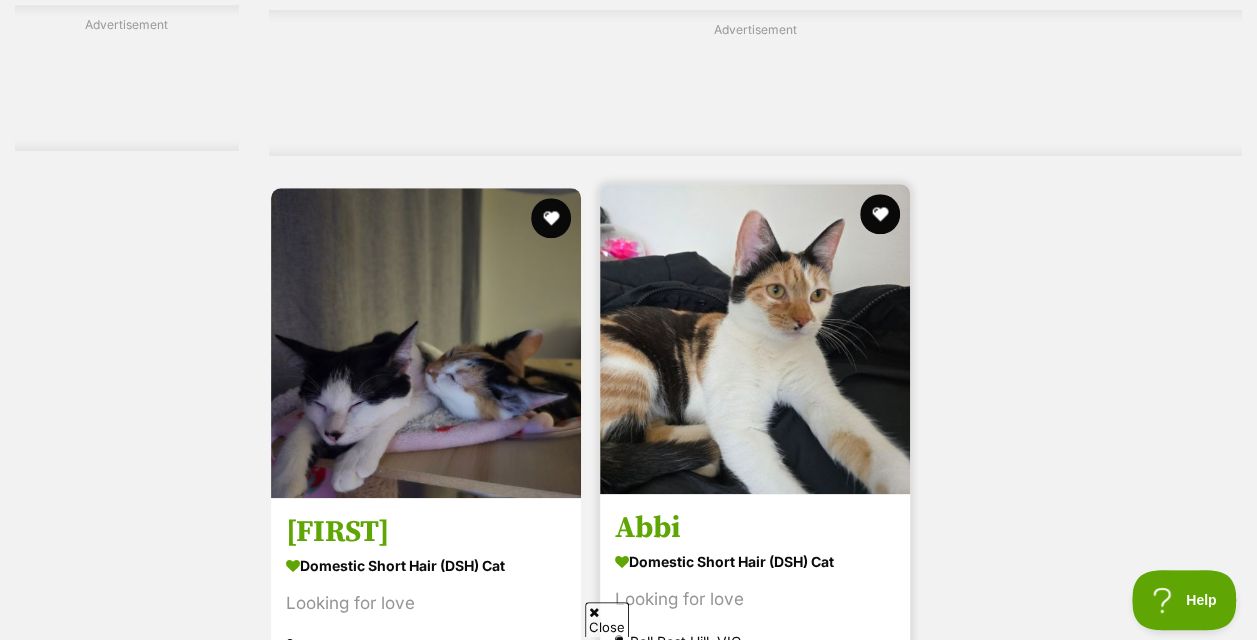 click on "Abbi
Domestic Short Hair (DSH) Cat
Looking for love
Bell Post Hill, VIC
Interstate adoption unavailable" at bounding box center [755, 440] 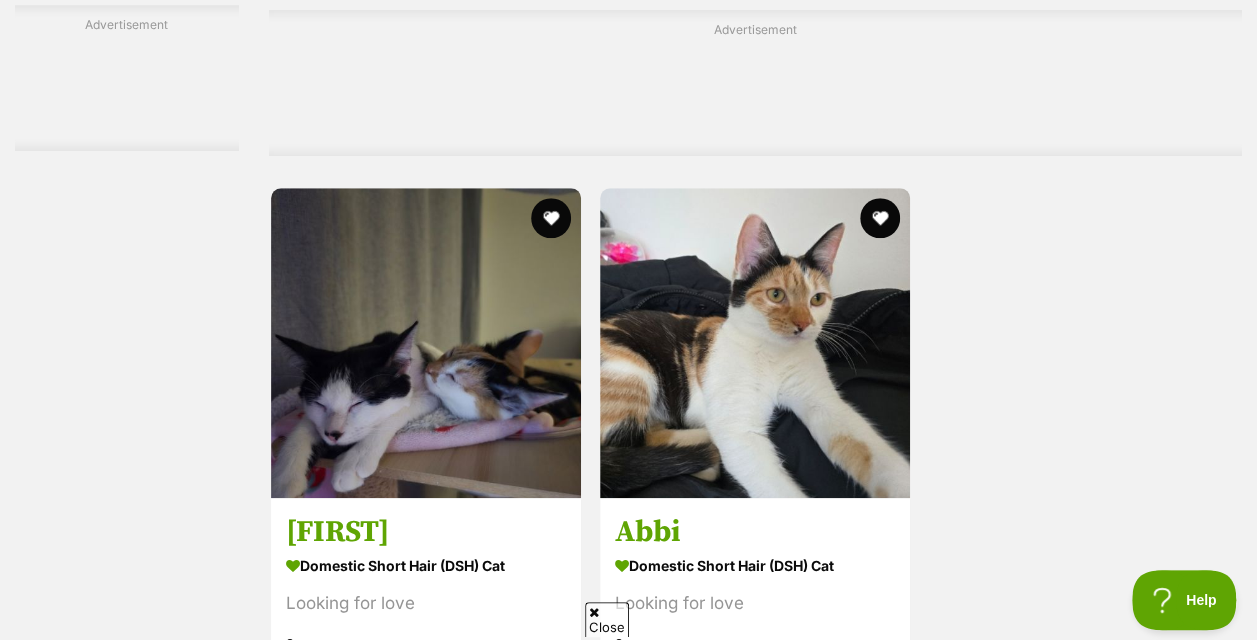 click on "Next" at bounding box center [836, 745] 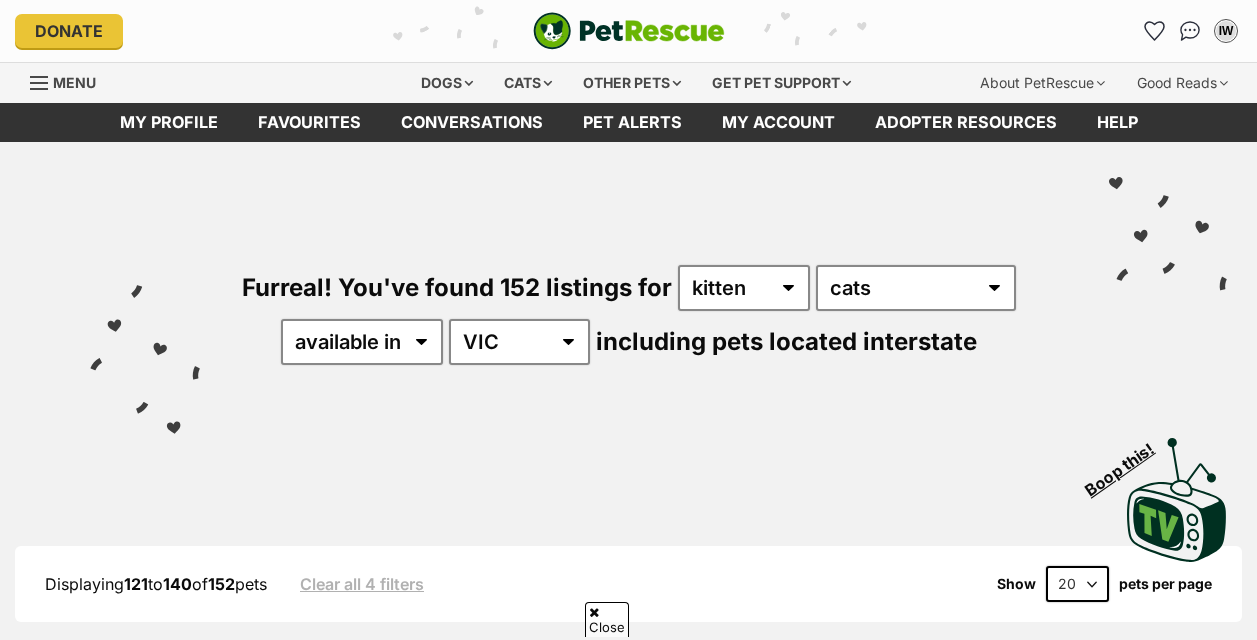 scroll, scrollTop: 828, scrollLeft: 0, axis: vertical 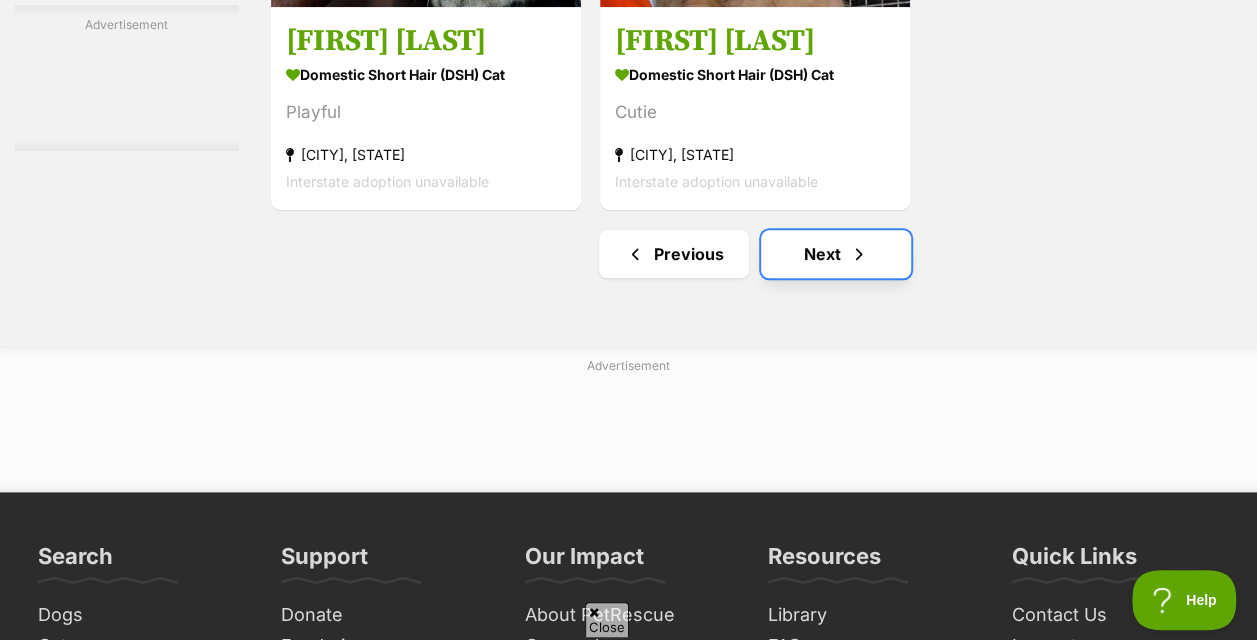 click on "Next" at bounding box center [836, 254] 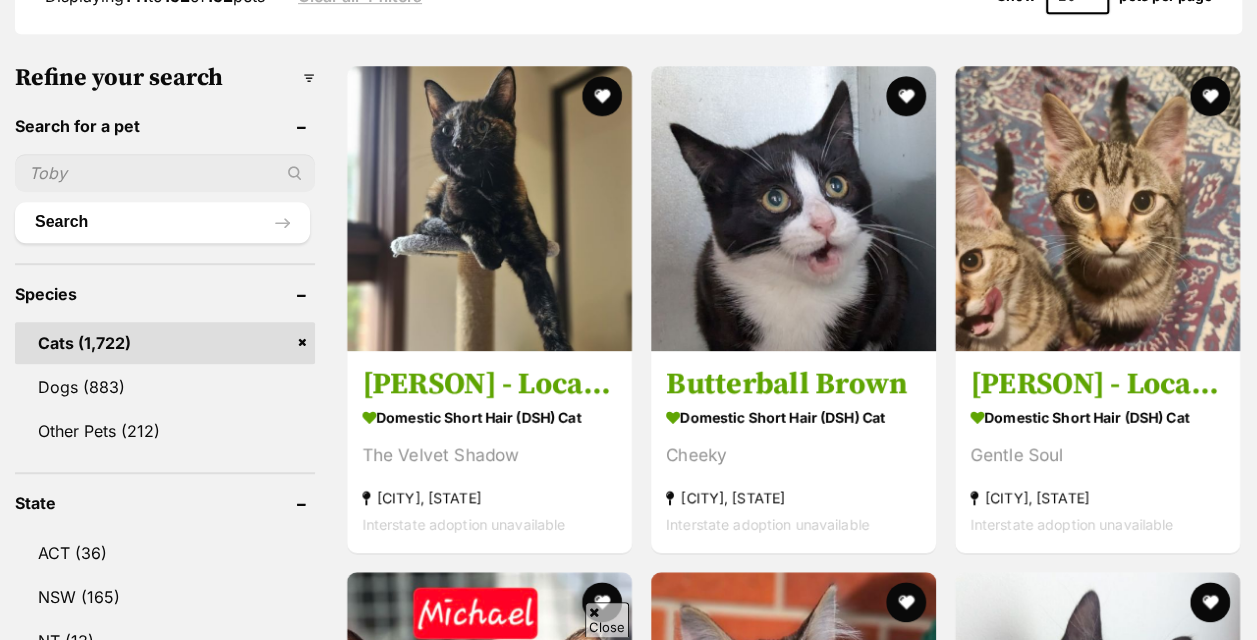scroll, scrollTop: 588, scrollLeft: 0, axis: vertical 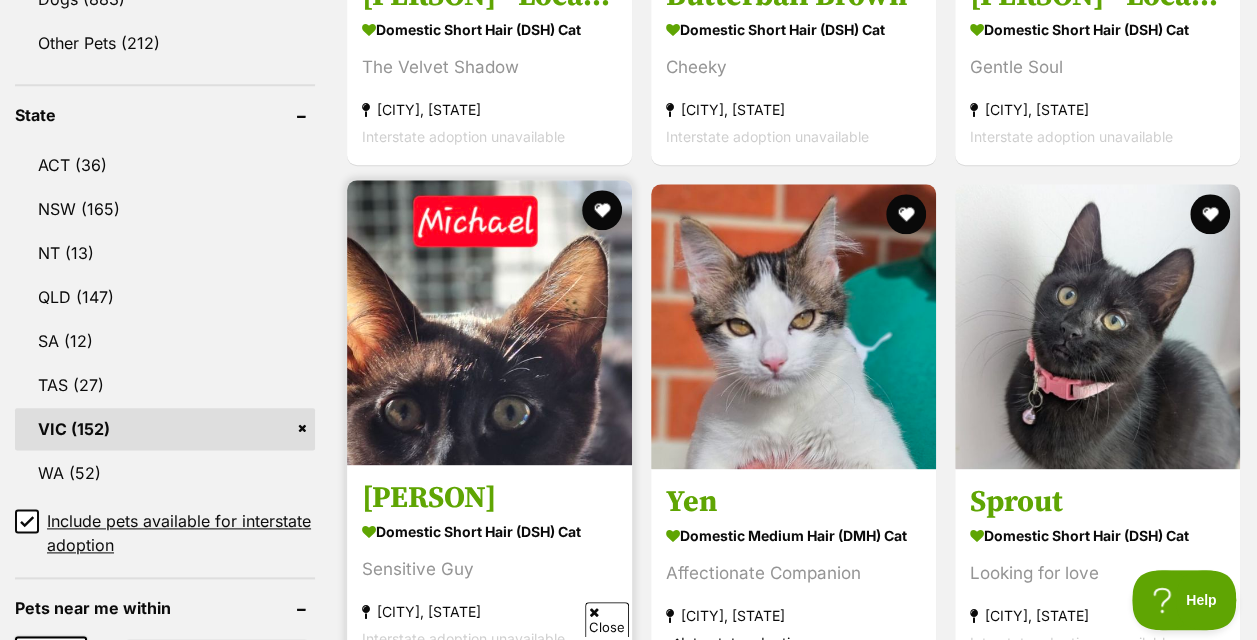 click at bounding box center [489, 322] 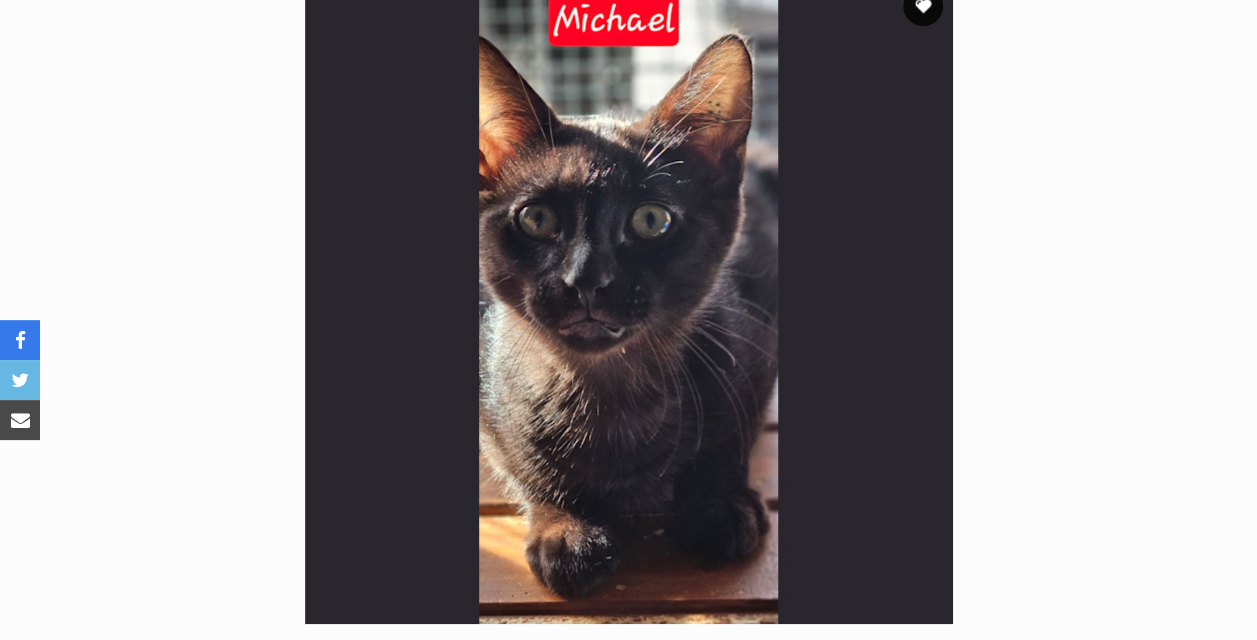 scroll, scrollTop: 0, scrollLeft: 0, axis: both 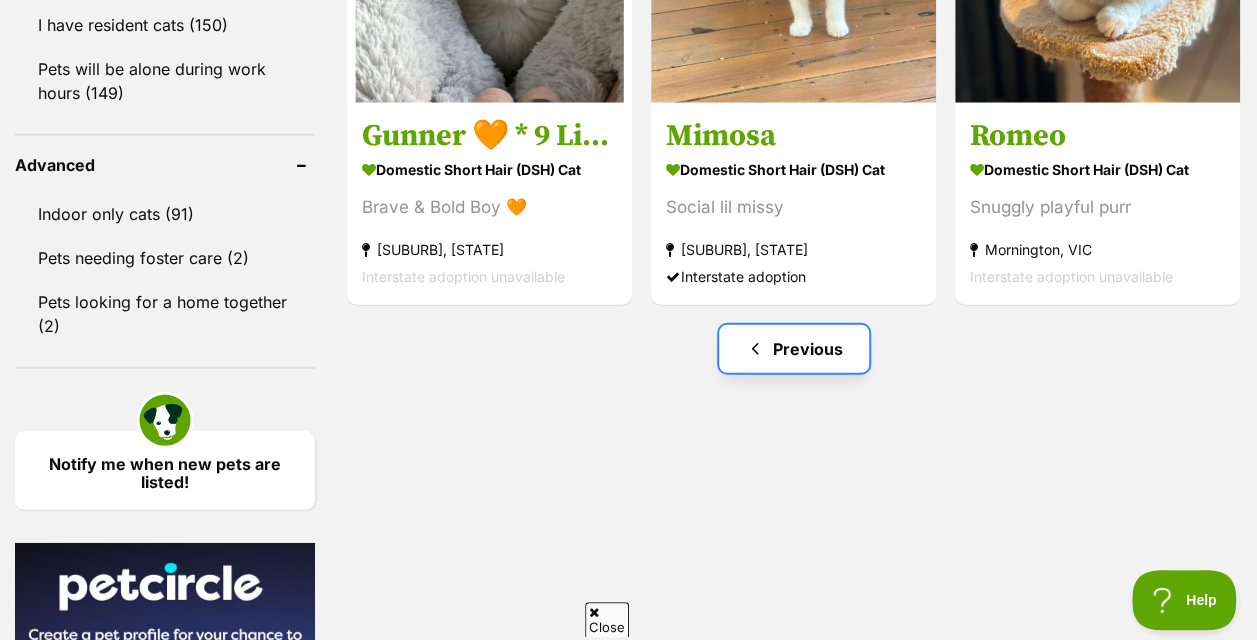 click on "Previous" at bounding box center (794, 349) 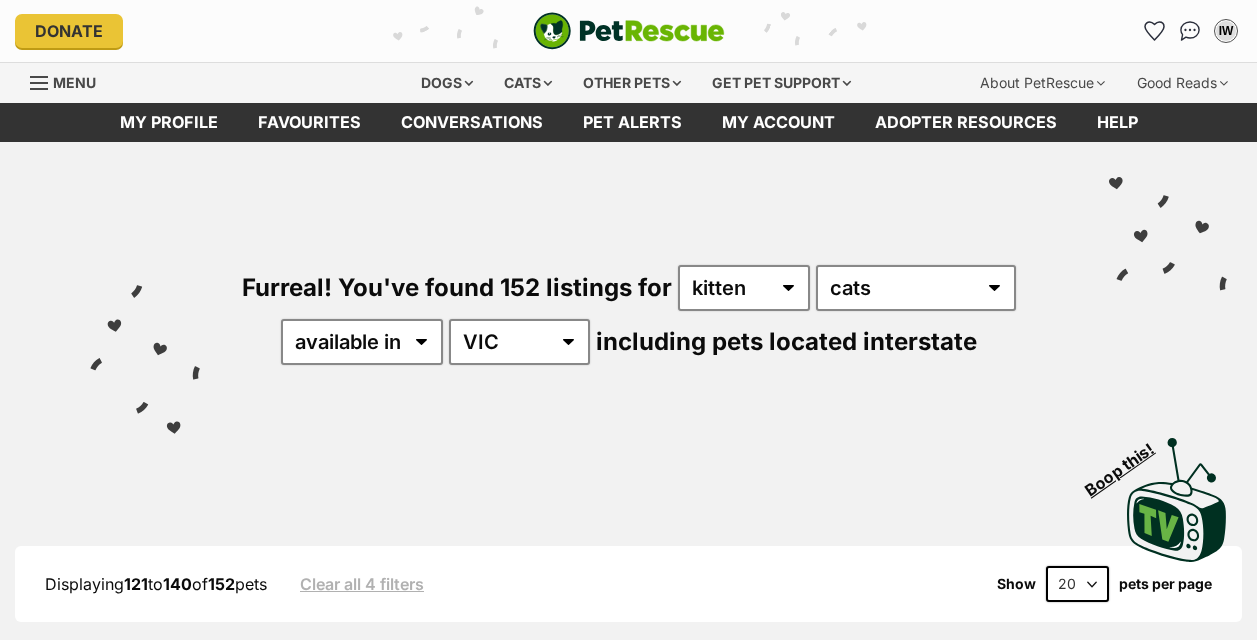 scroll, scrollTop: 0, scrollLeft: 0, axis: both 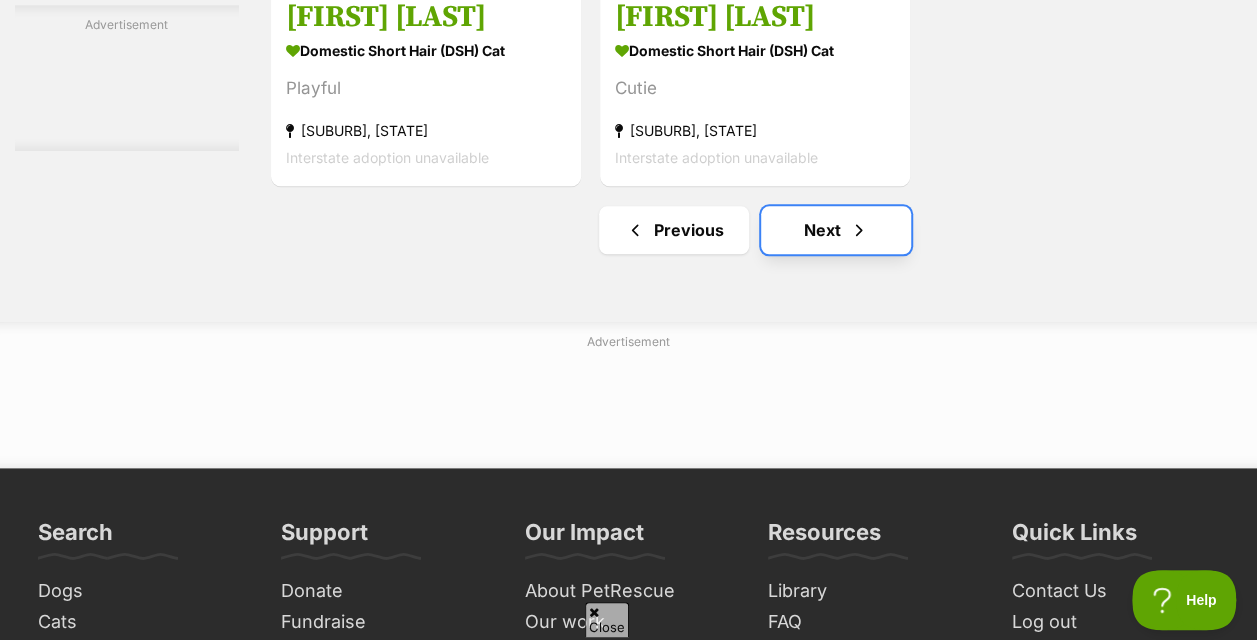 click on "Next" at bounding box center [836, 230] 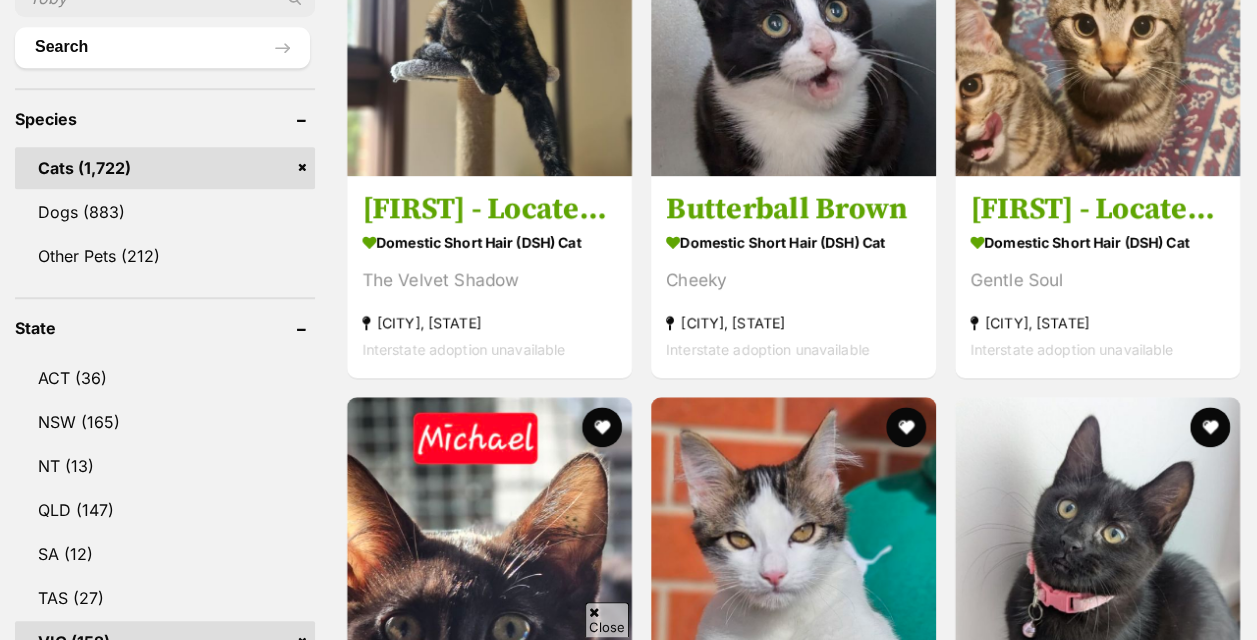 scroll, scrollTop: 763, scrollLeft: 0, axis: vertical 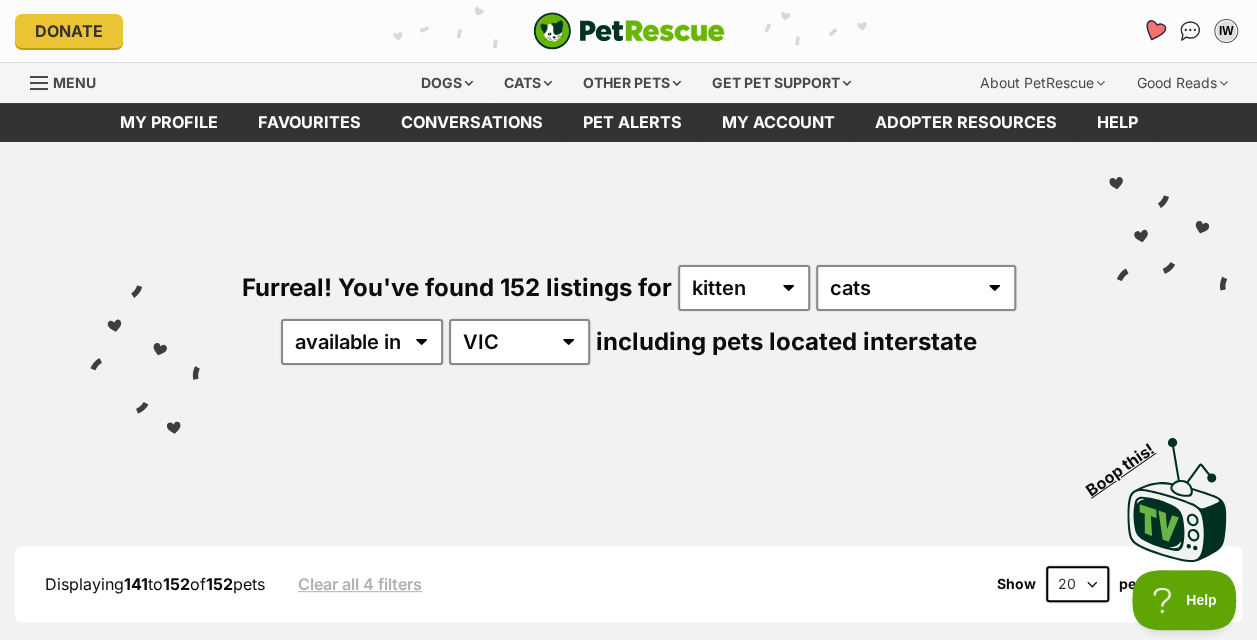 click 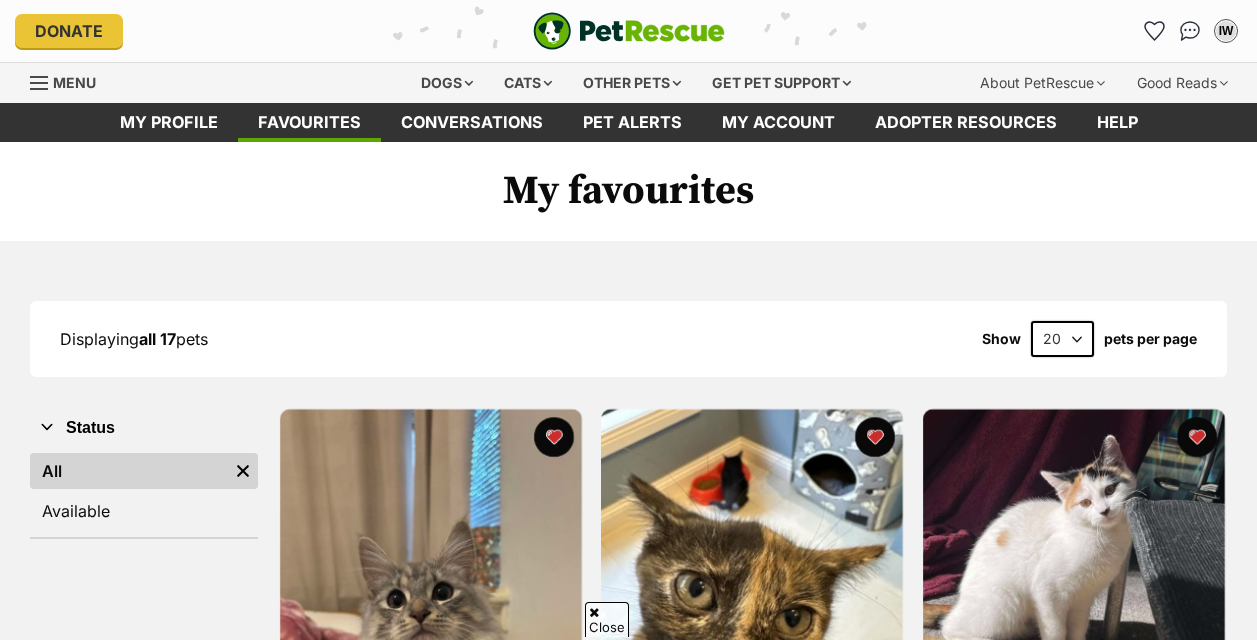 scroll, scrollTop: 317, scrollLeft: 0, axis: vertical 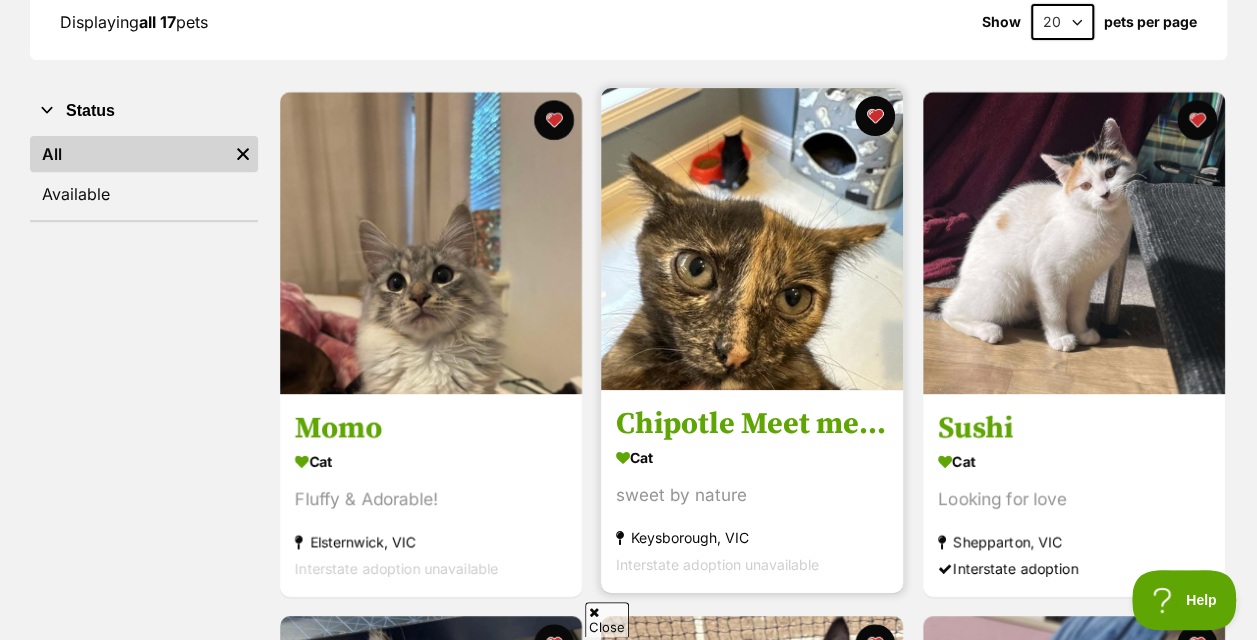 click at bounding box center [752, 239] 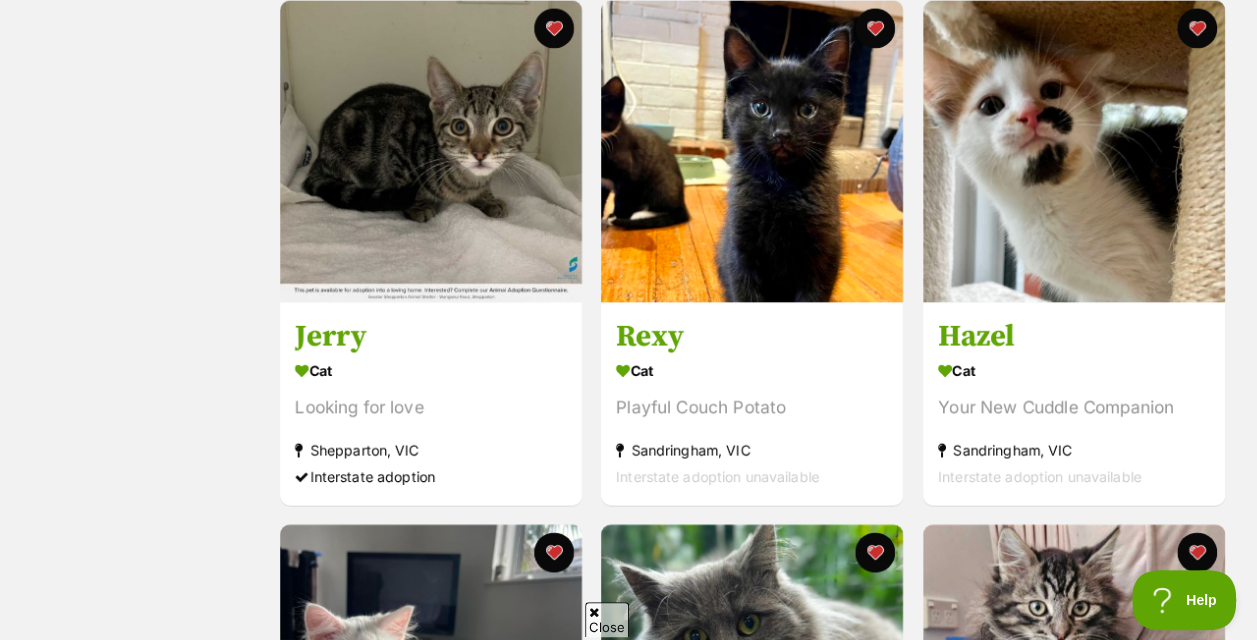 scroll, scrollTop: 1475, scrollLeft: 0, axis: vertical 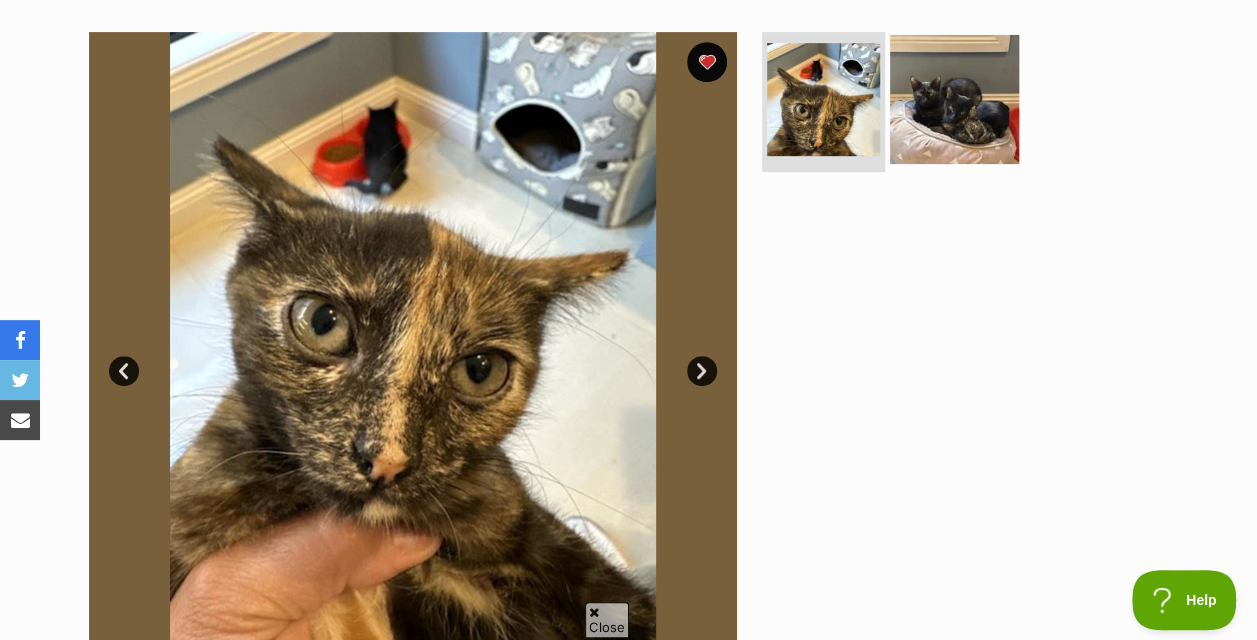 click at bounding box center [954, 99] 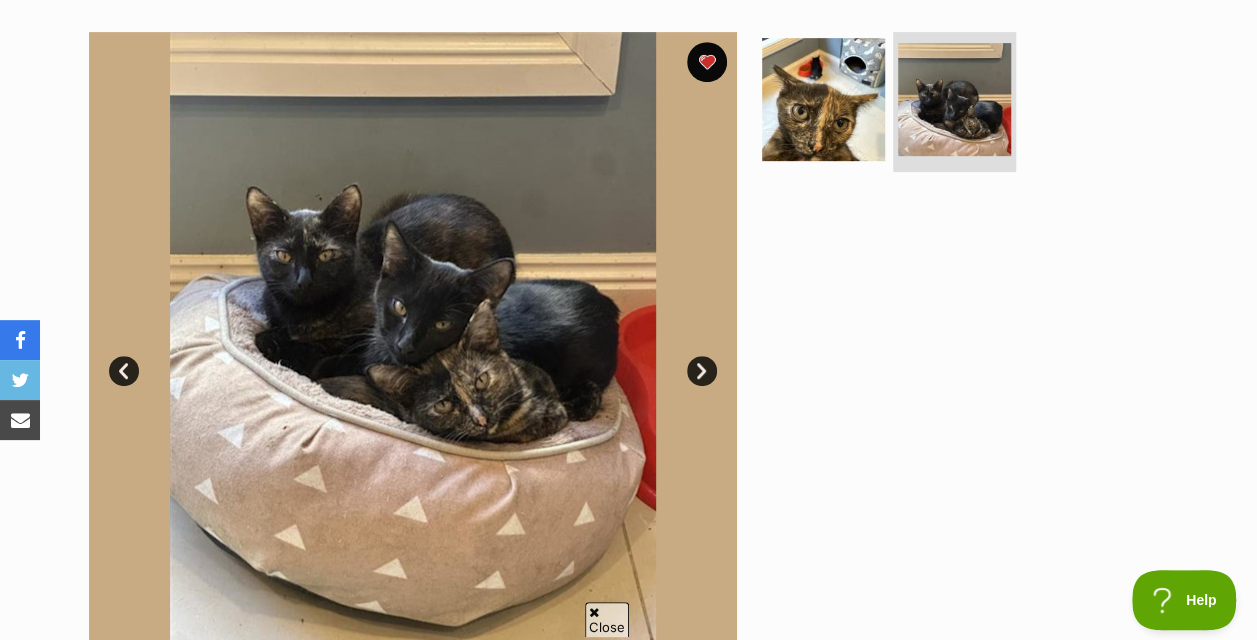 click on "Prev" at bounding box center (124, 371) 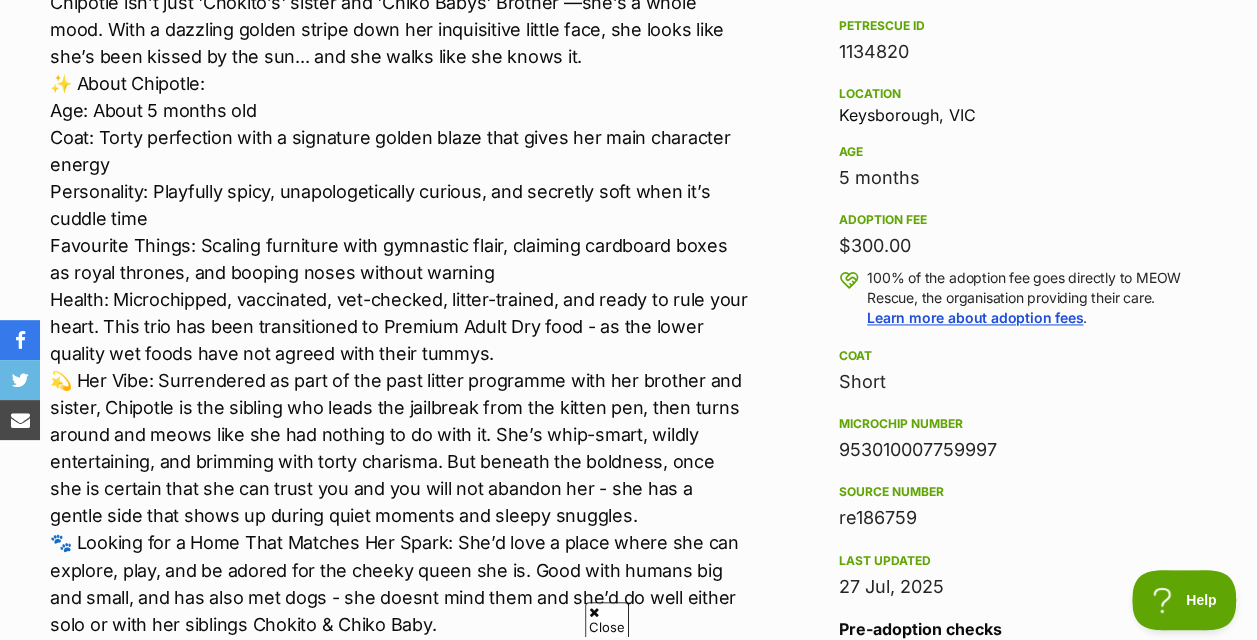 scroll, scrollTop: 1331, scrollLeft: 0, axis: vertical 